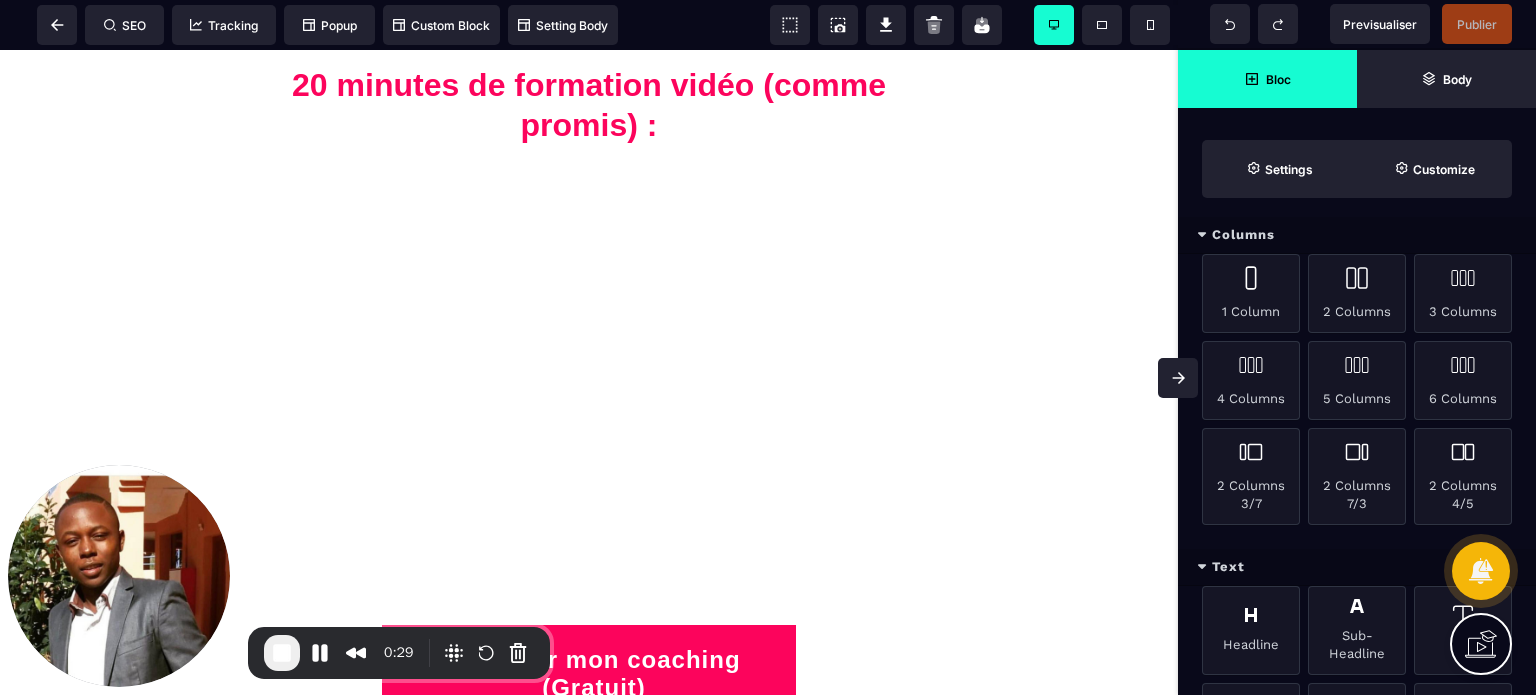 scroll, scrollTop: 0, scrollLeft: 0, axis: both 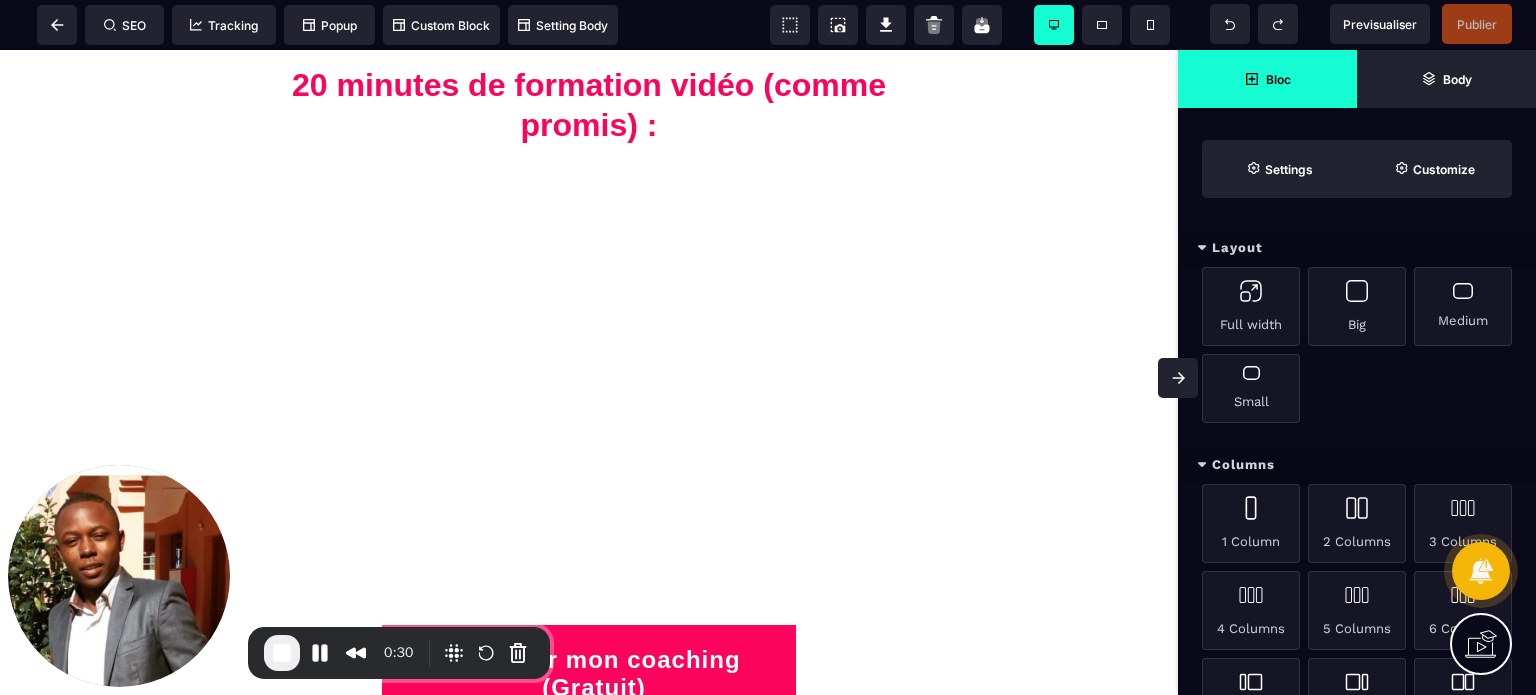 click on "Layout" at bounding box center (1357, 248) 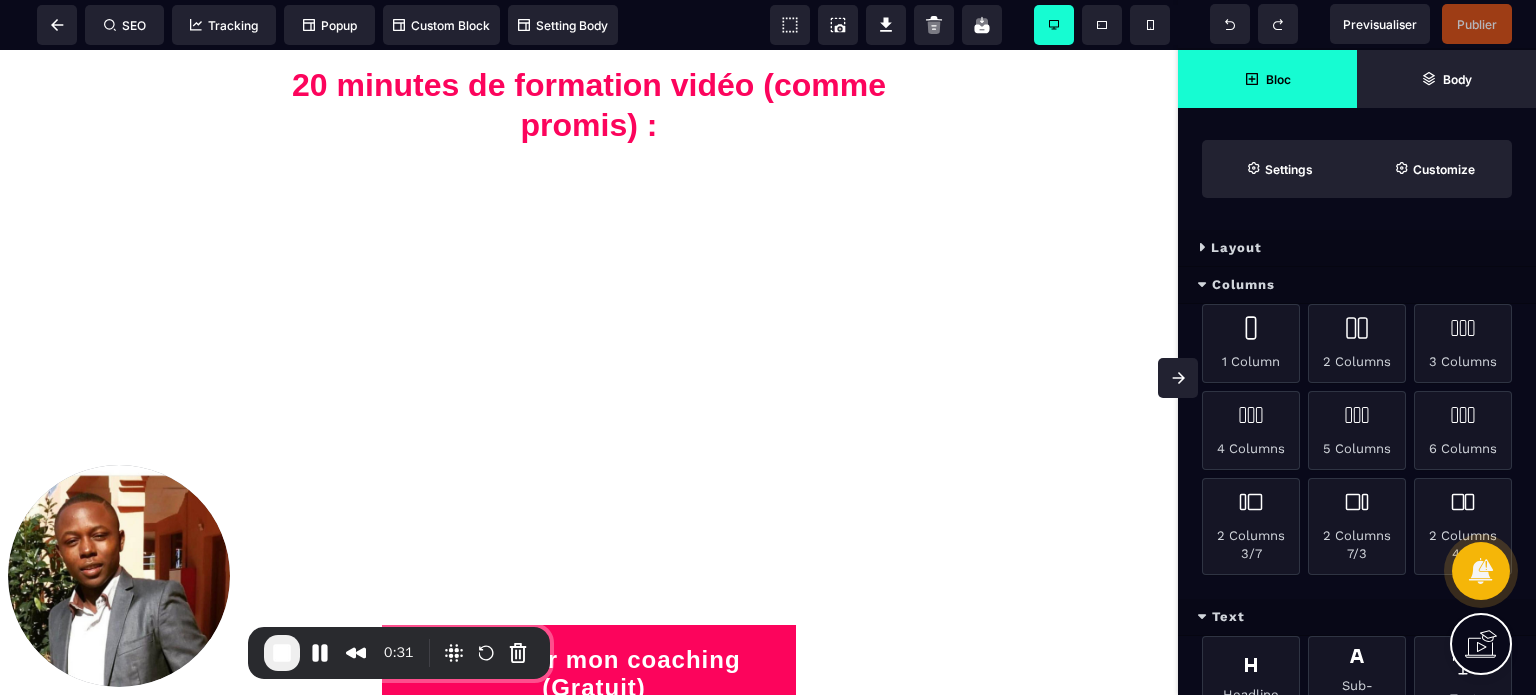 click on "Columns" at bounding box center [1357, 285] 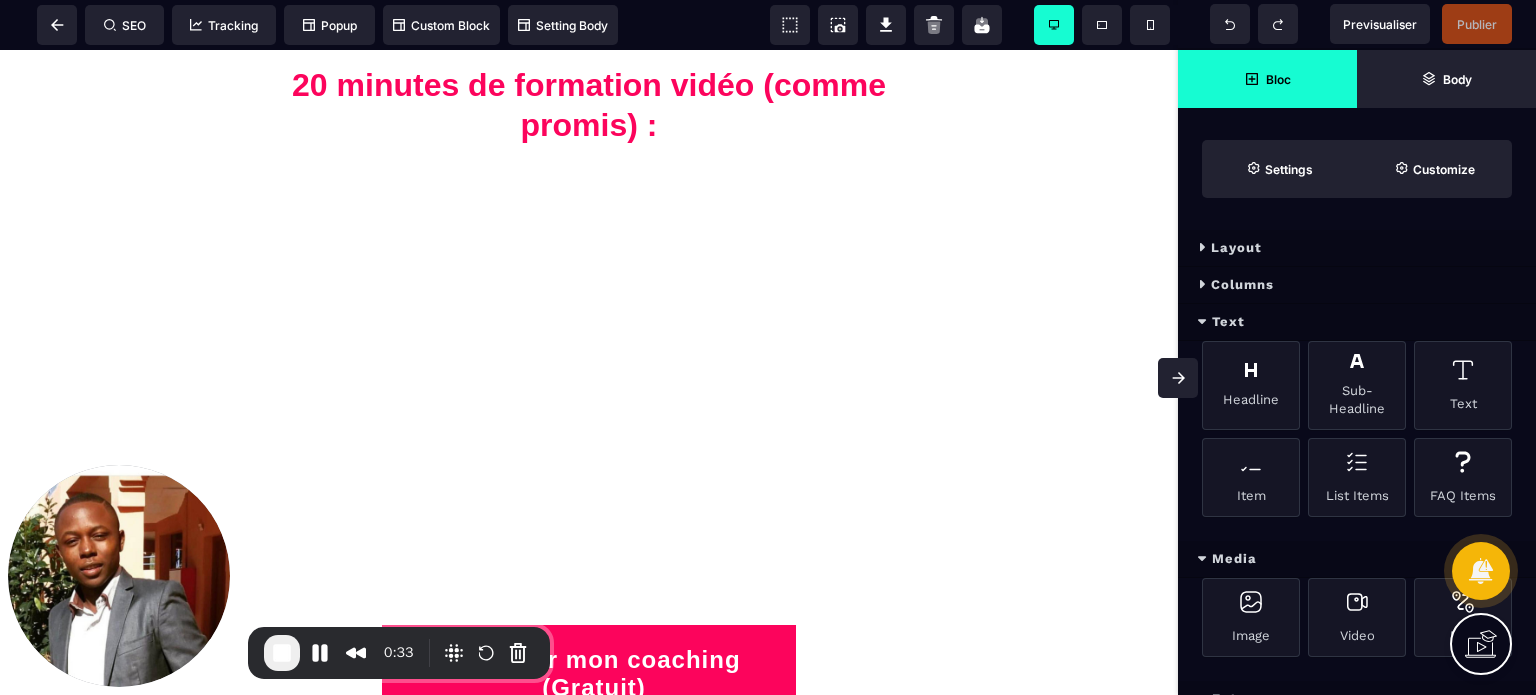 click on "Text" at bounding box center [1357, 322] 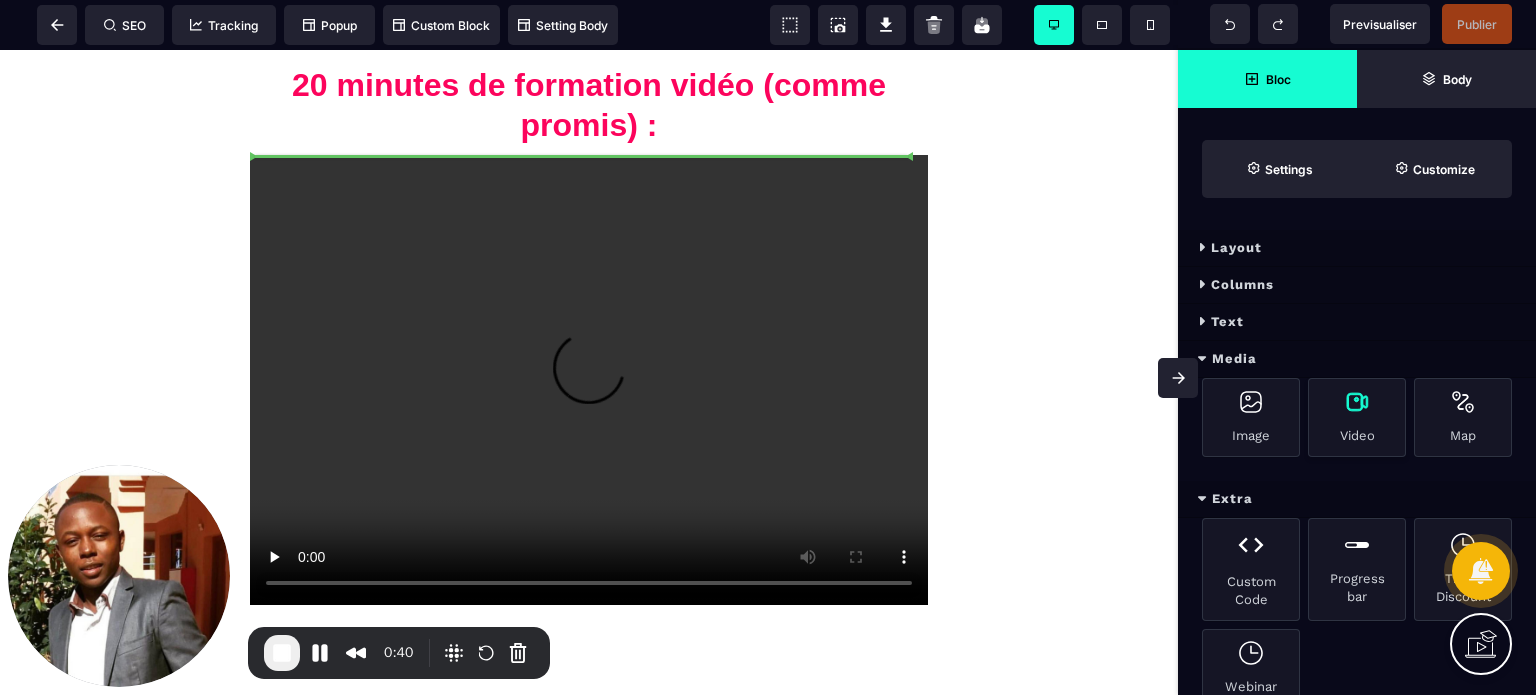 select on "**" 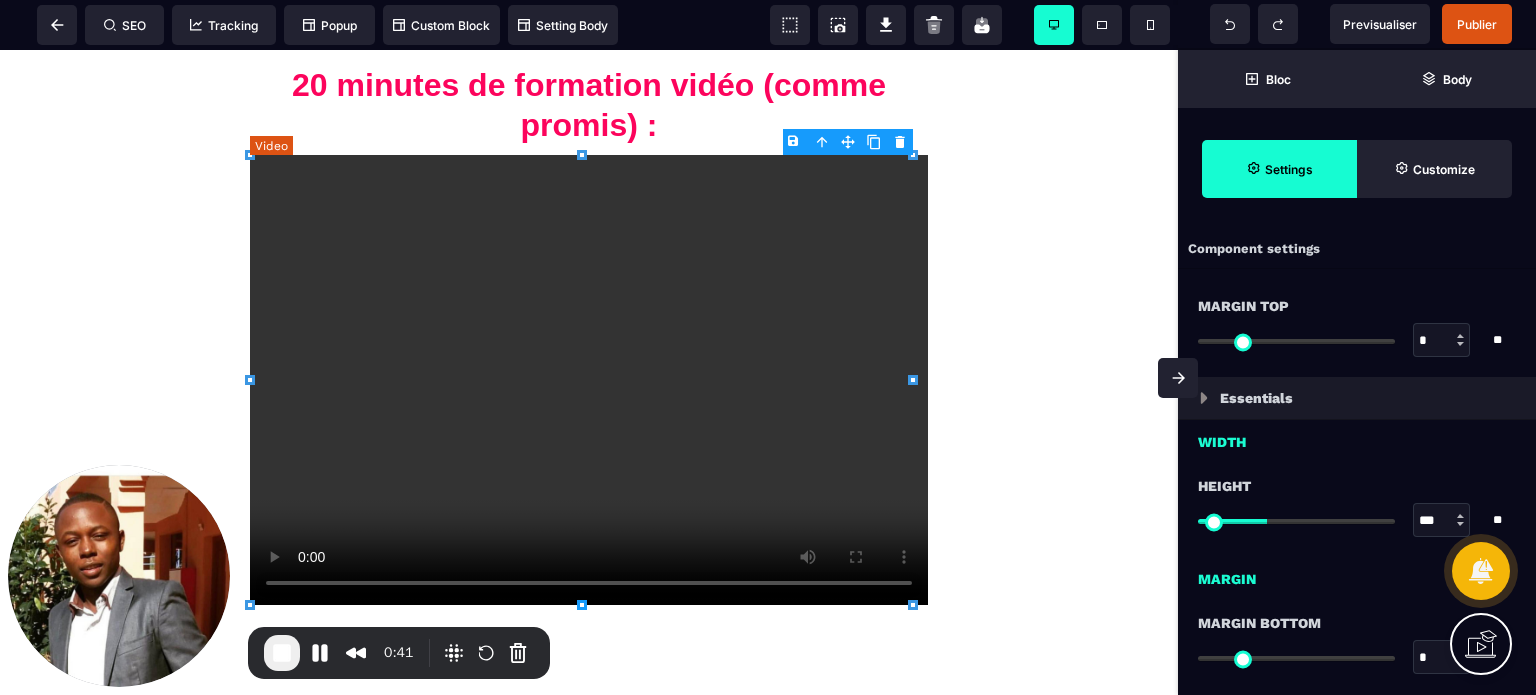 click at bounding box center (589, 380) 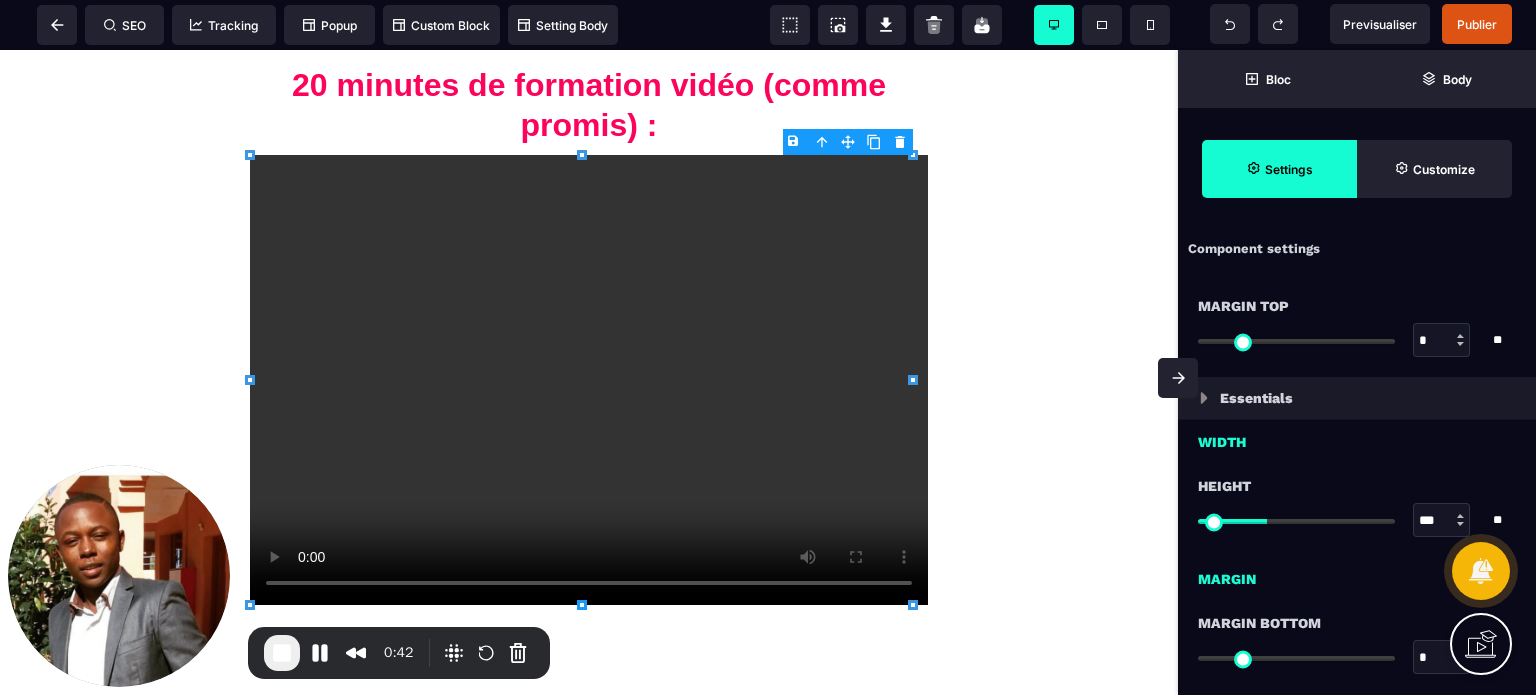 click on "Height
***
*
* * **
All" at bounding box center [1357, 505] 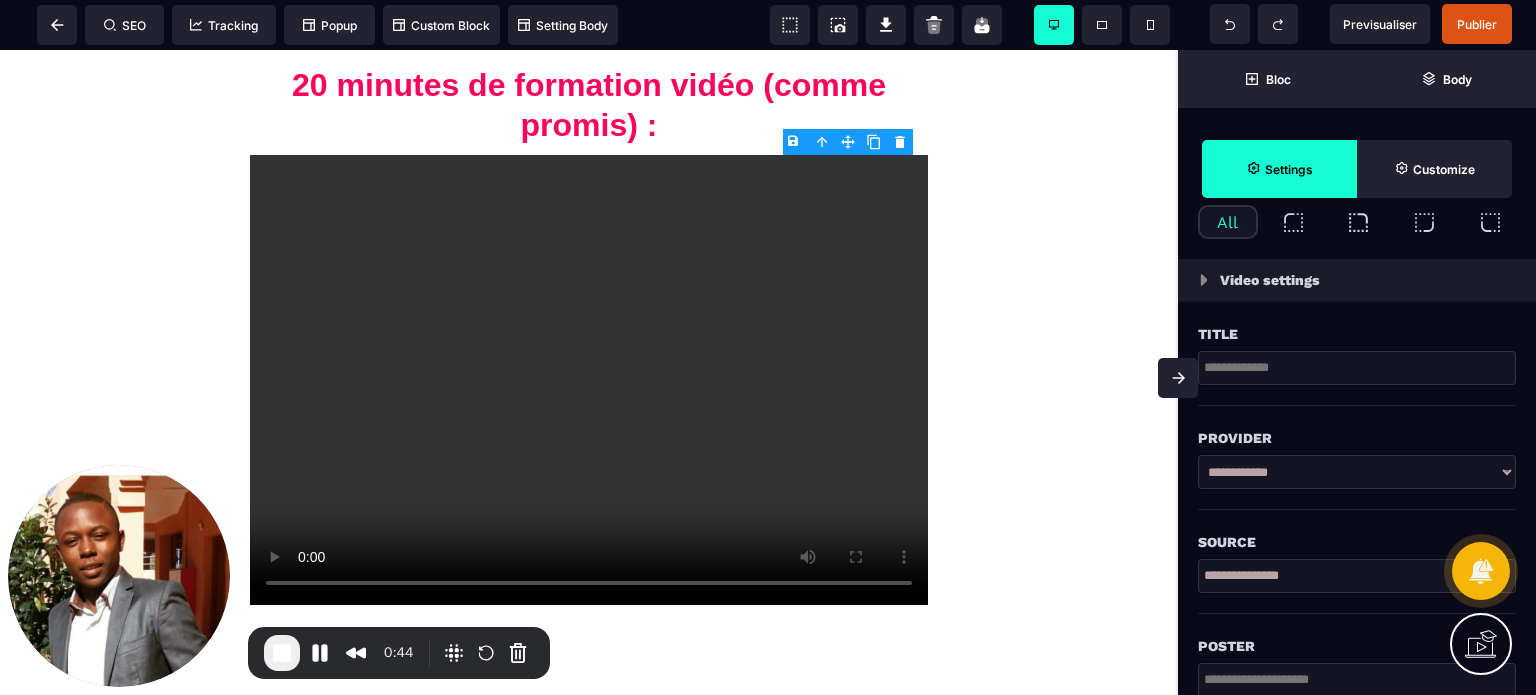 scroll, scrollTop: 600, scrollLeft: 0, axis: vertical 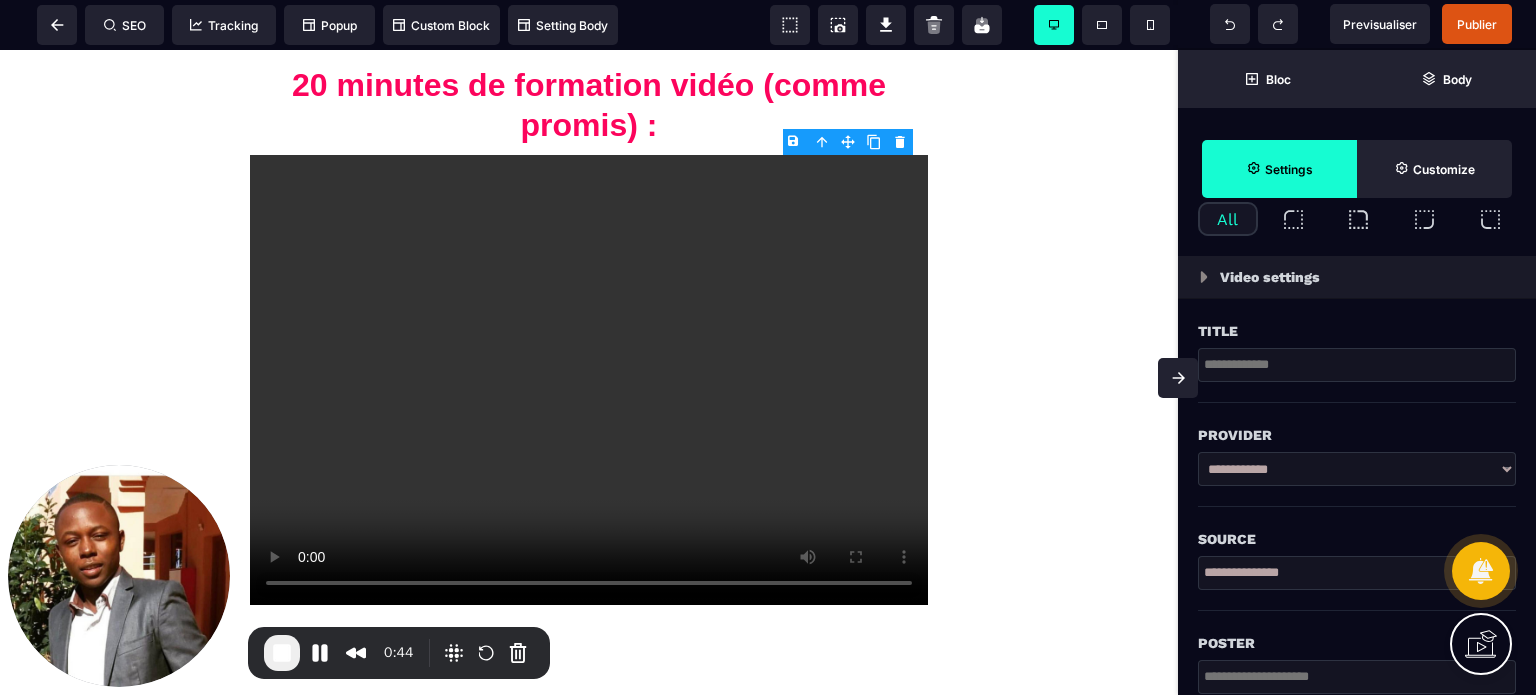click on "**********" at bounding box center (1357, 469) 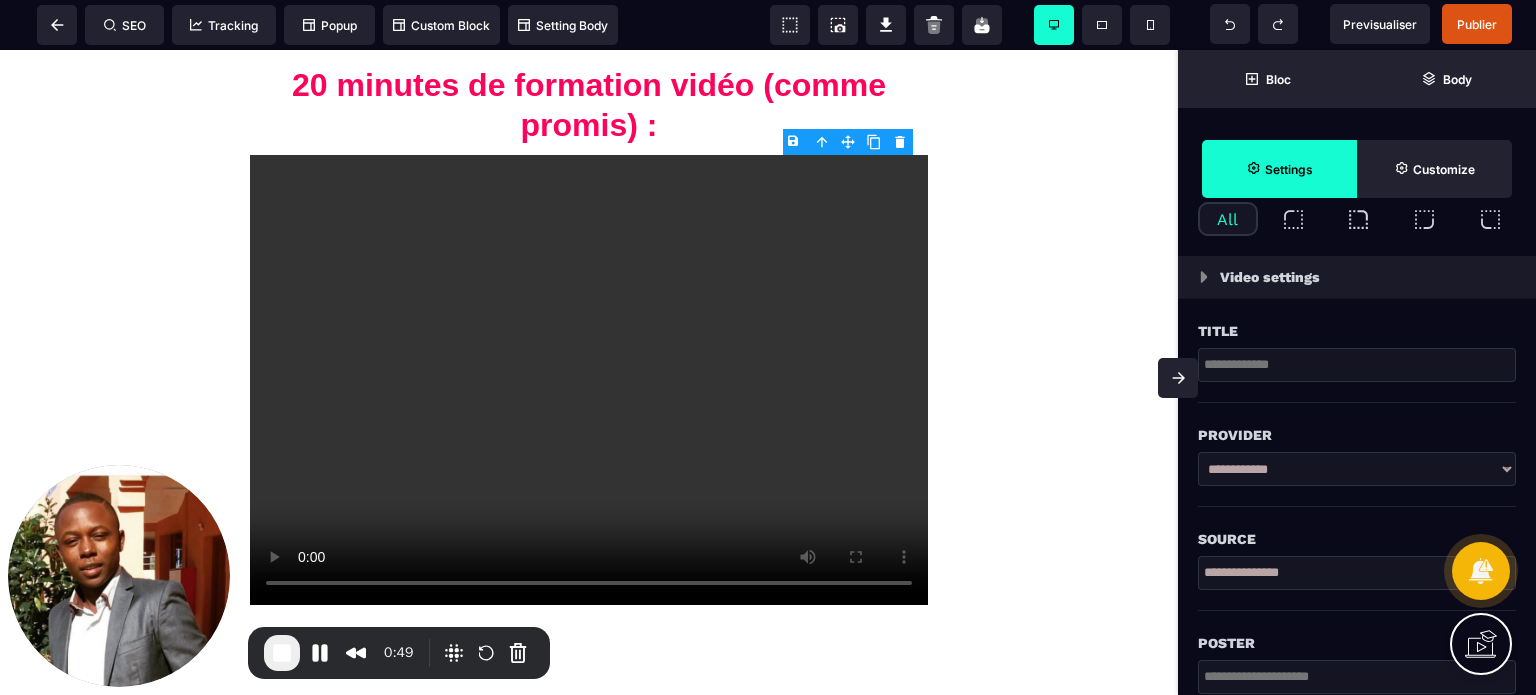 click on "B I U S
A *******
H1
SEO
Tracking
Popup" at bounding box center [768, 347] 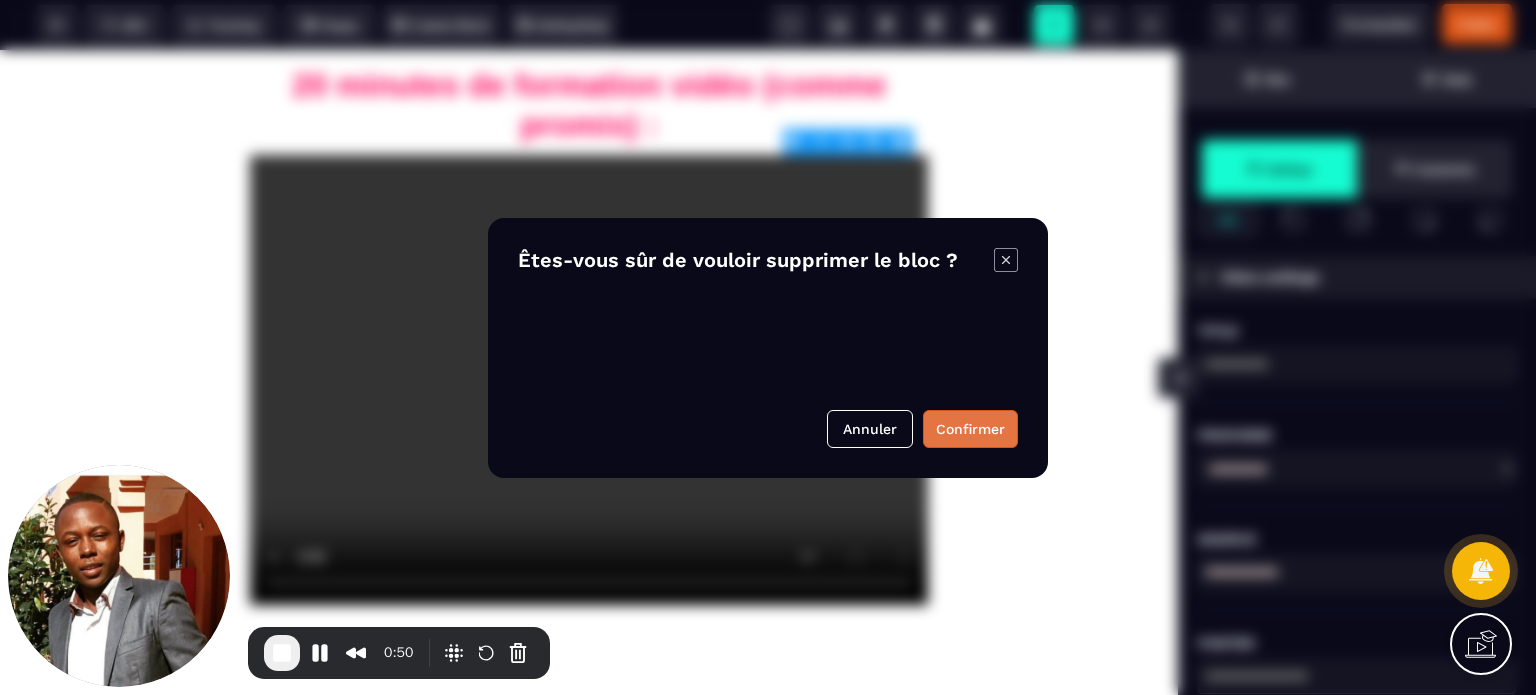 click on "Confirmer" at bounding box center [970, 429] 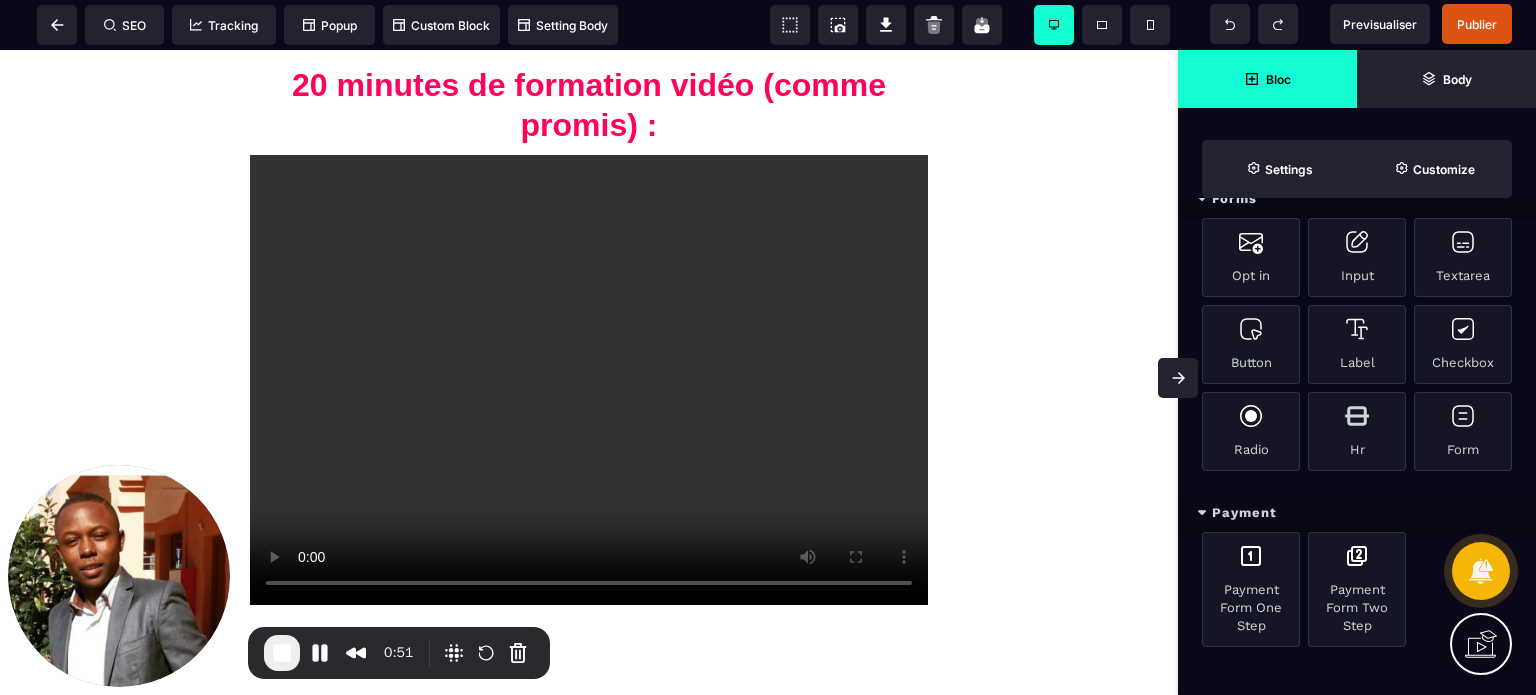scroll, scrollTop: 578, scrollLeft: 0, axis: vertical 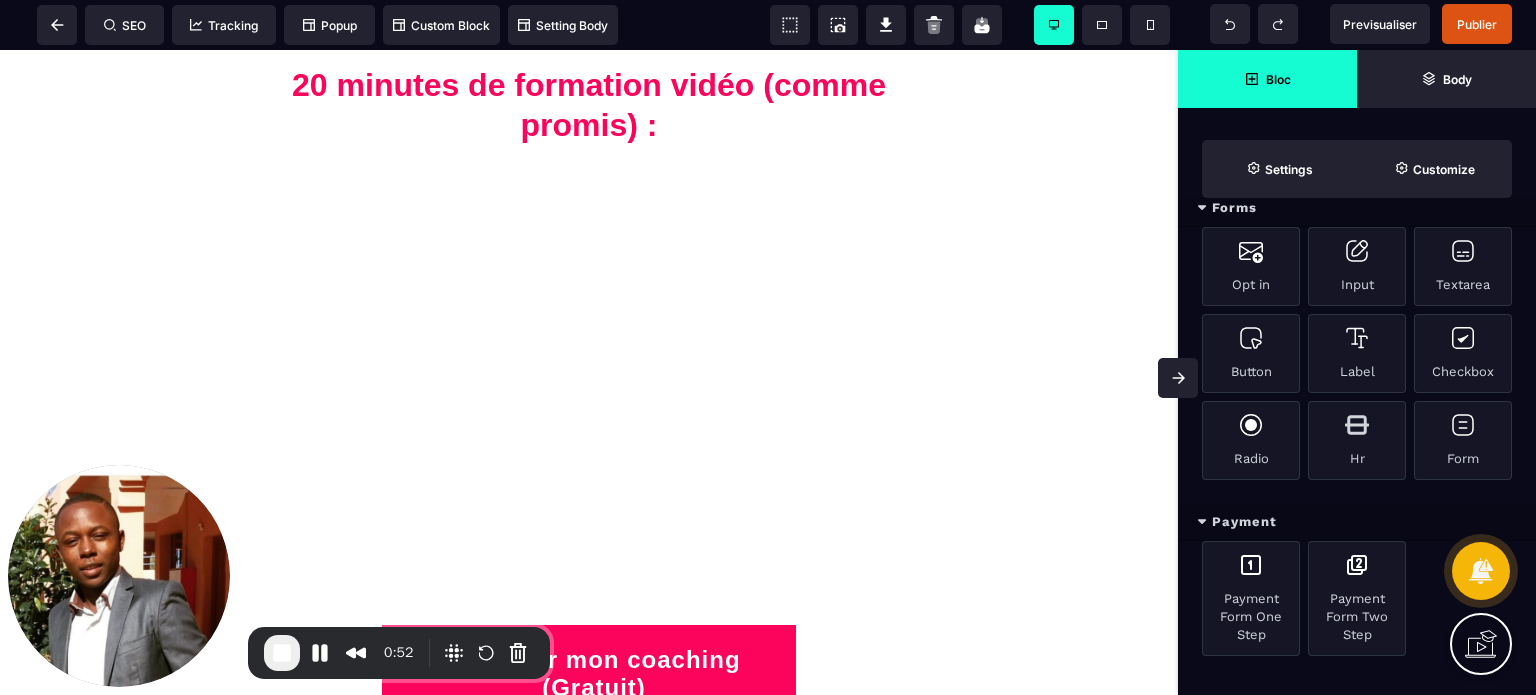 click at bounding box center (1178, 378) 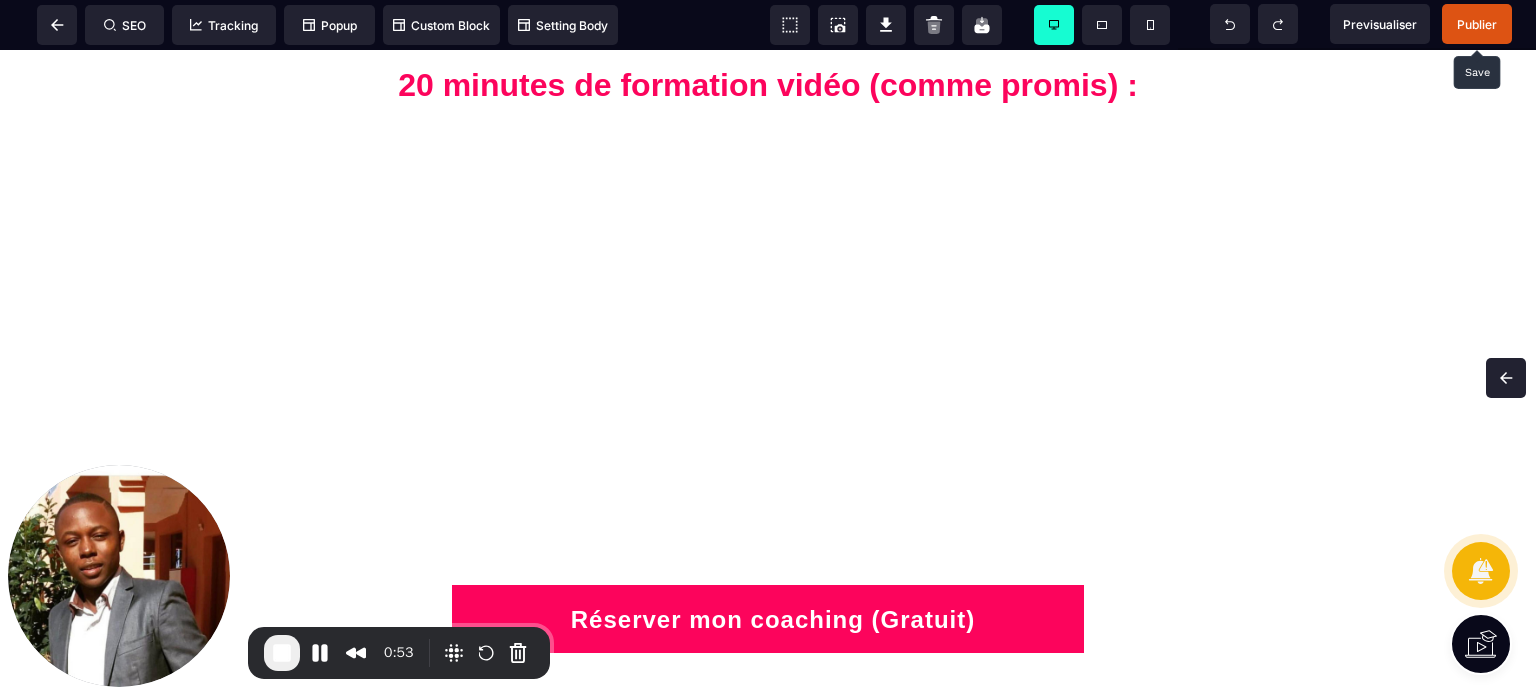 click on "Publier" at bounding box center (1477, 24) 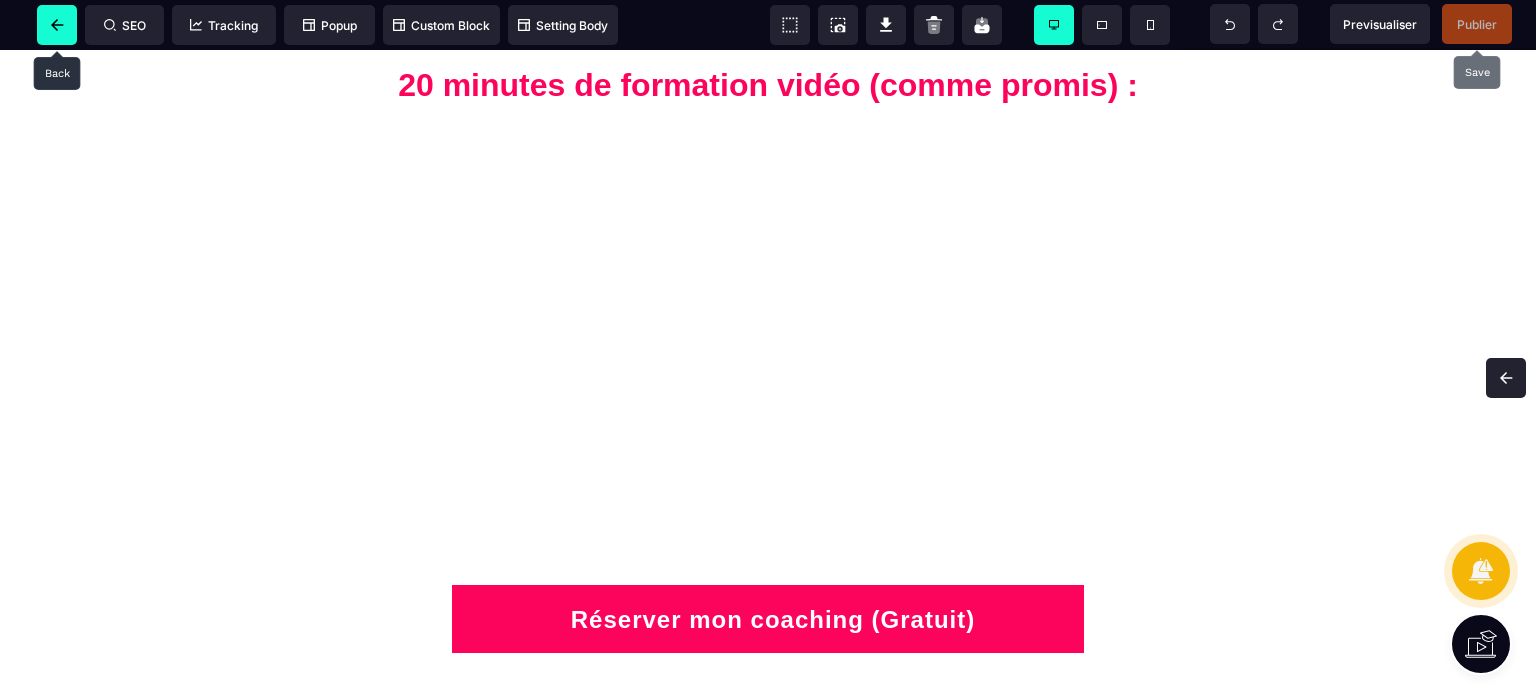 click at bounding box center (57, 25) 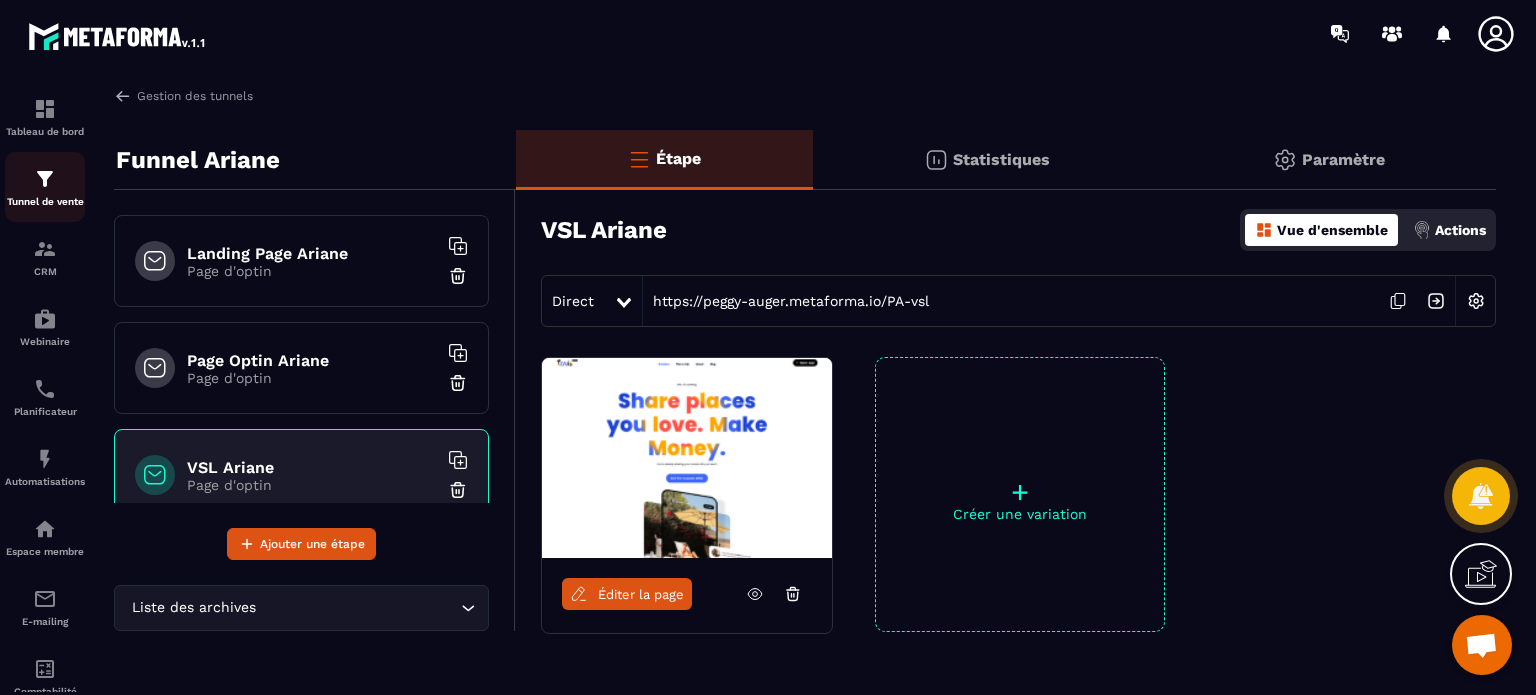 click on "Tunnel de vente" at bounding box center [45, 187] 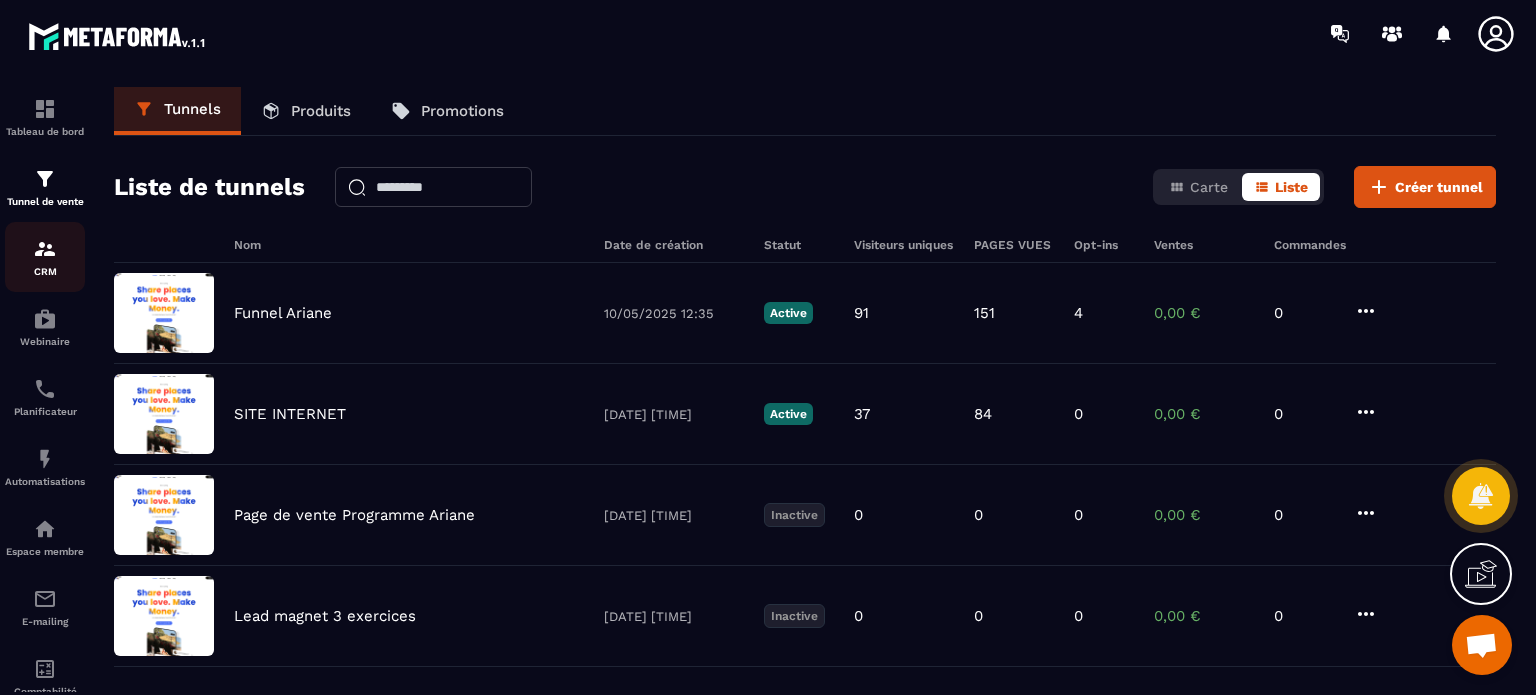 click on "CRM" at bounding box center (45, 257) 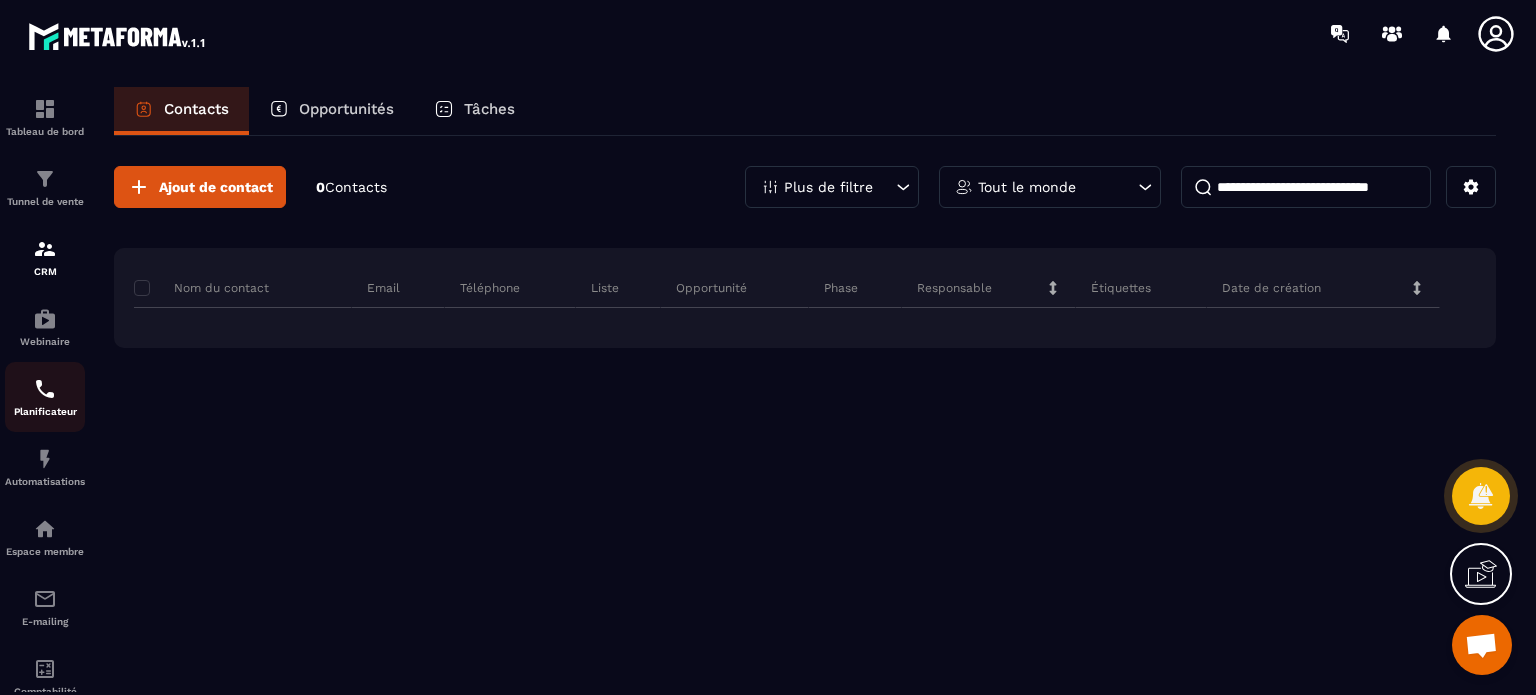click at bounding box center [45, 389] 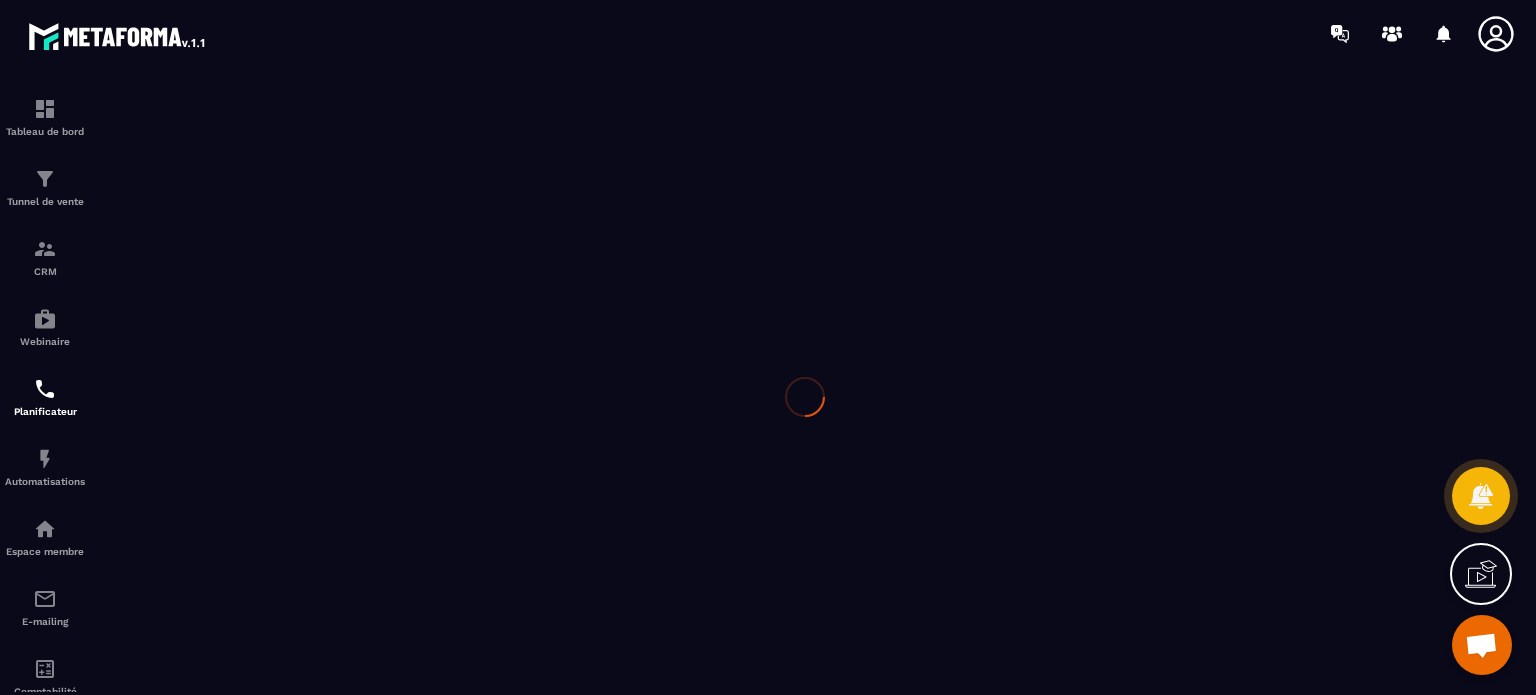 scroll, scrollTop: 0, scrollLeft: 0, axis: both 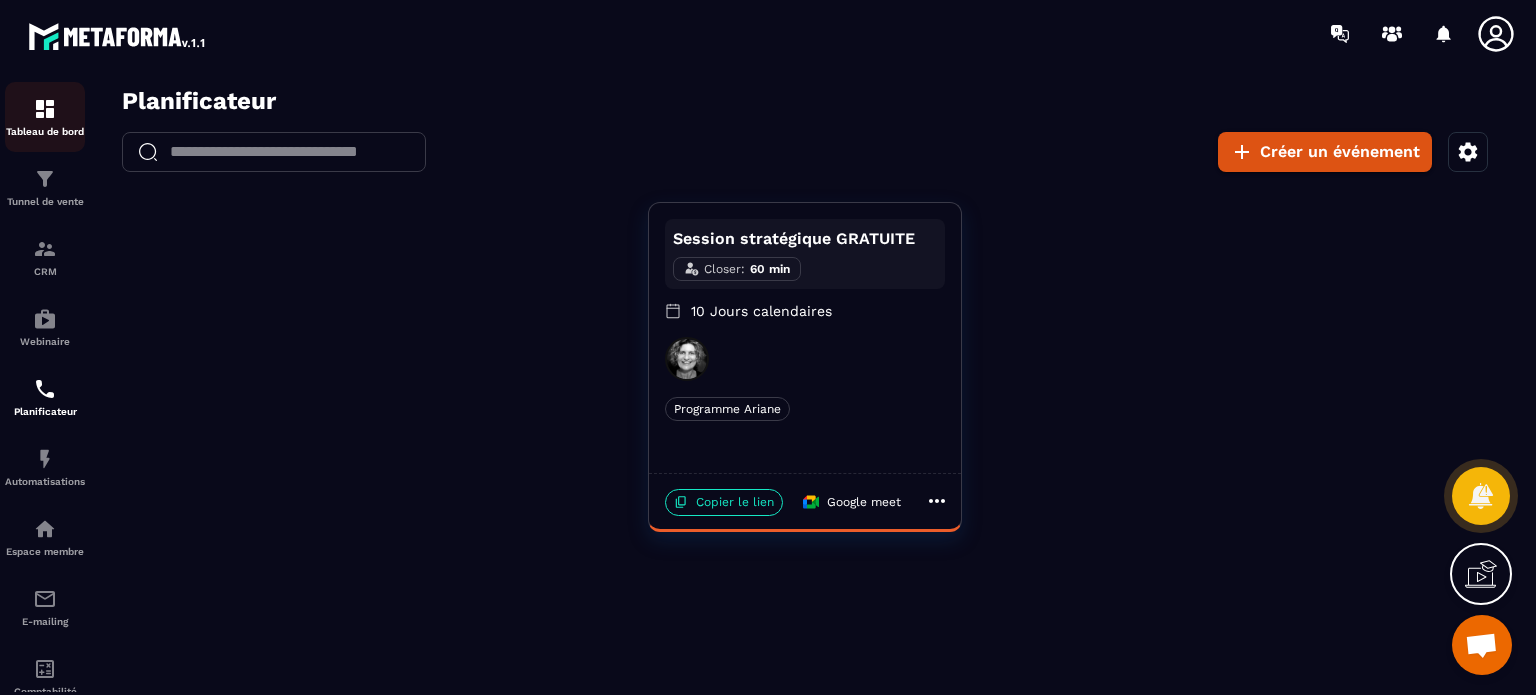 click on "Tableau de bord" at bounding box center [45, 117] 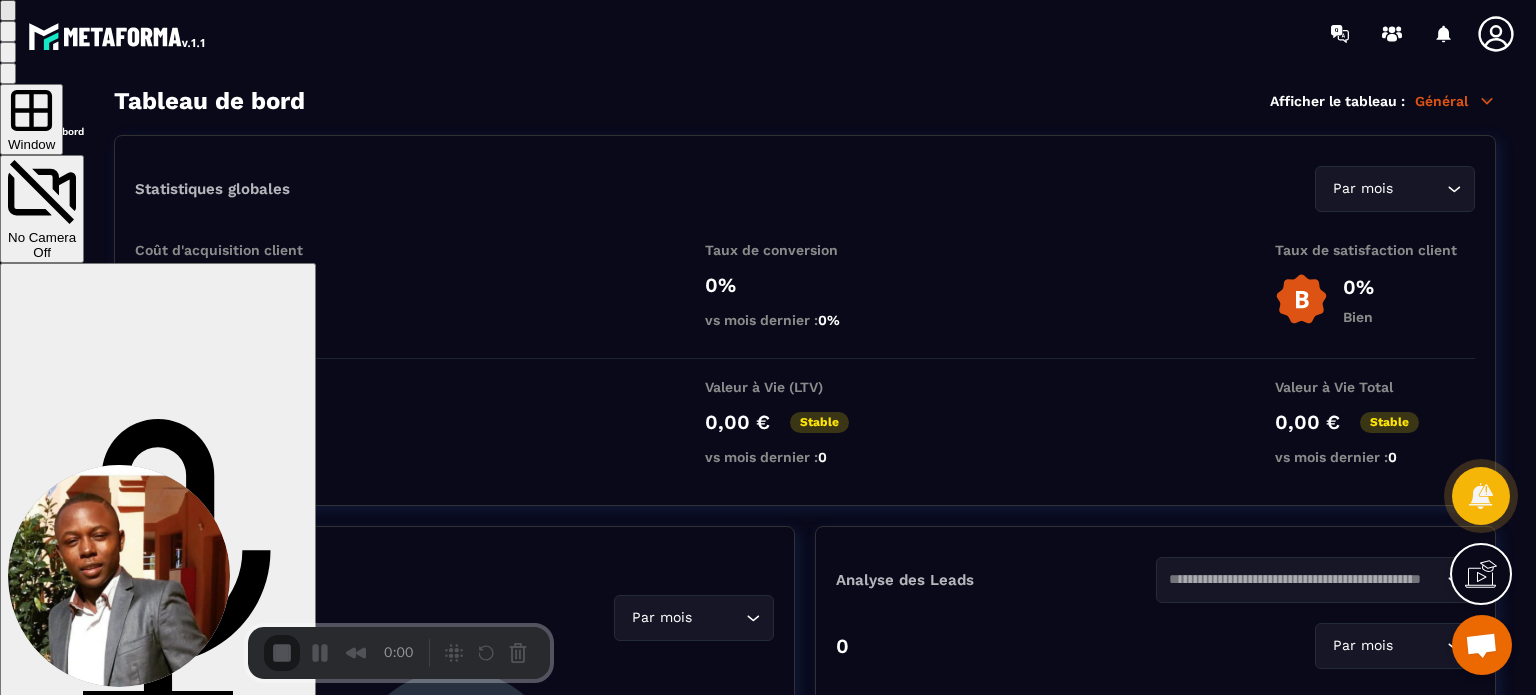 click on "Start Recording" at bounding box center [54, 765] 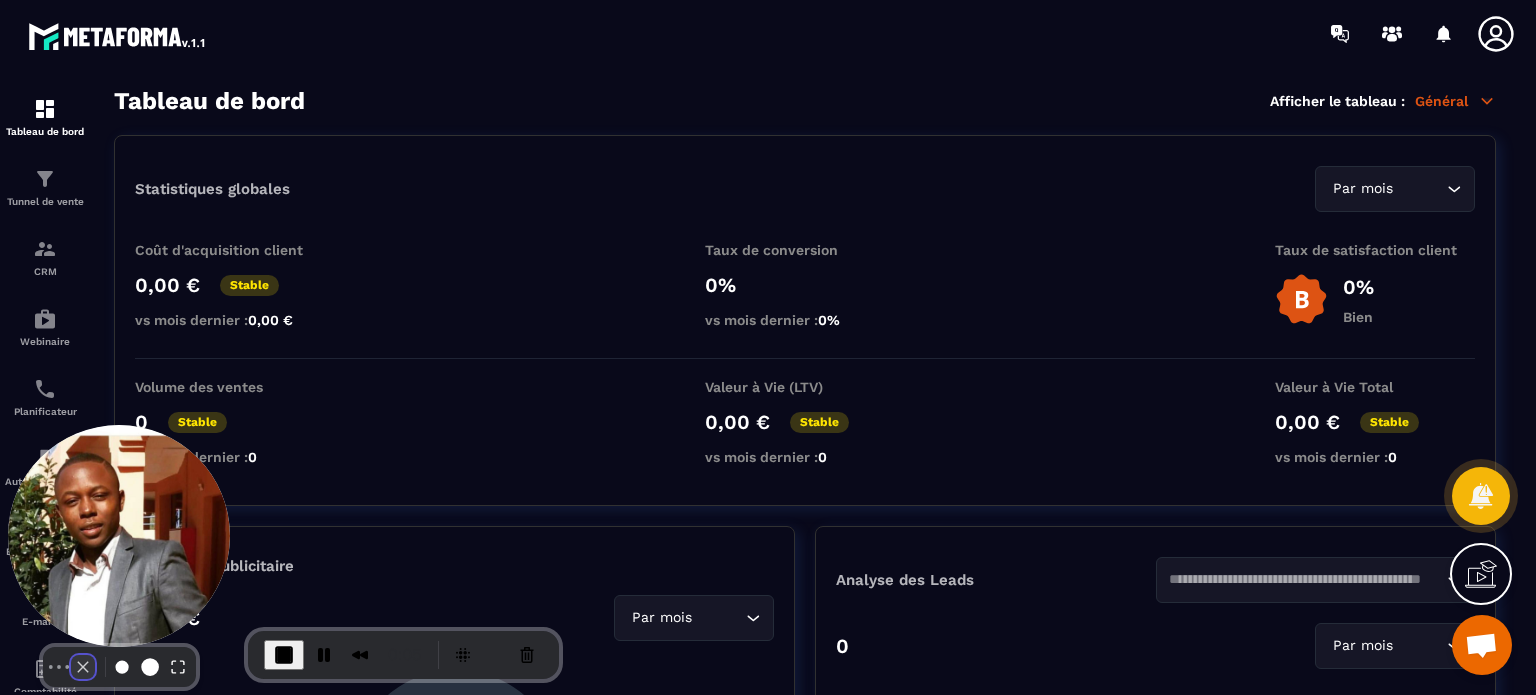 click at bounding box center (83, 667) 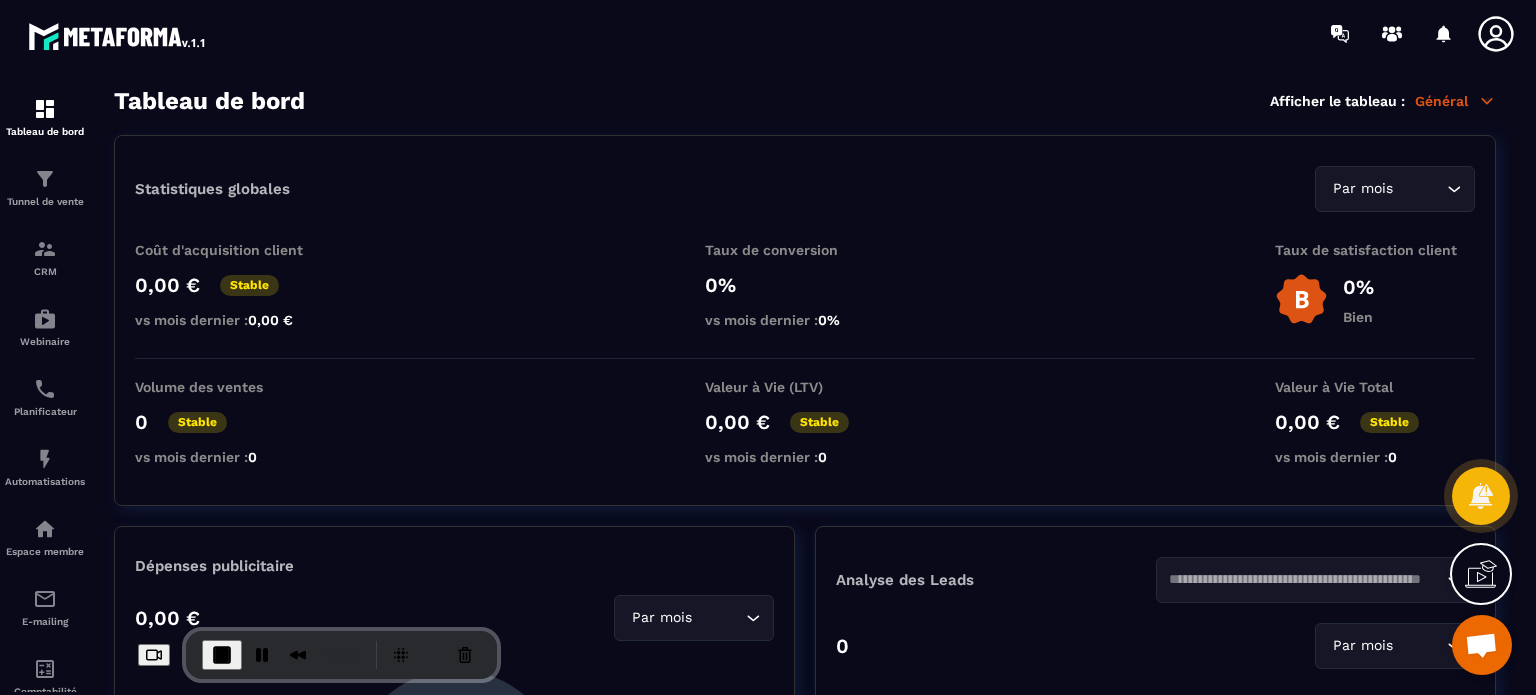 click 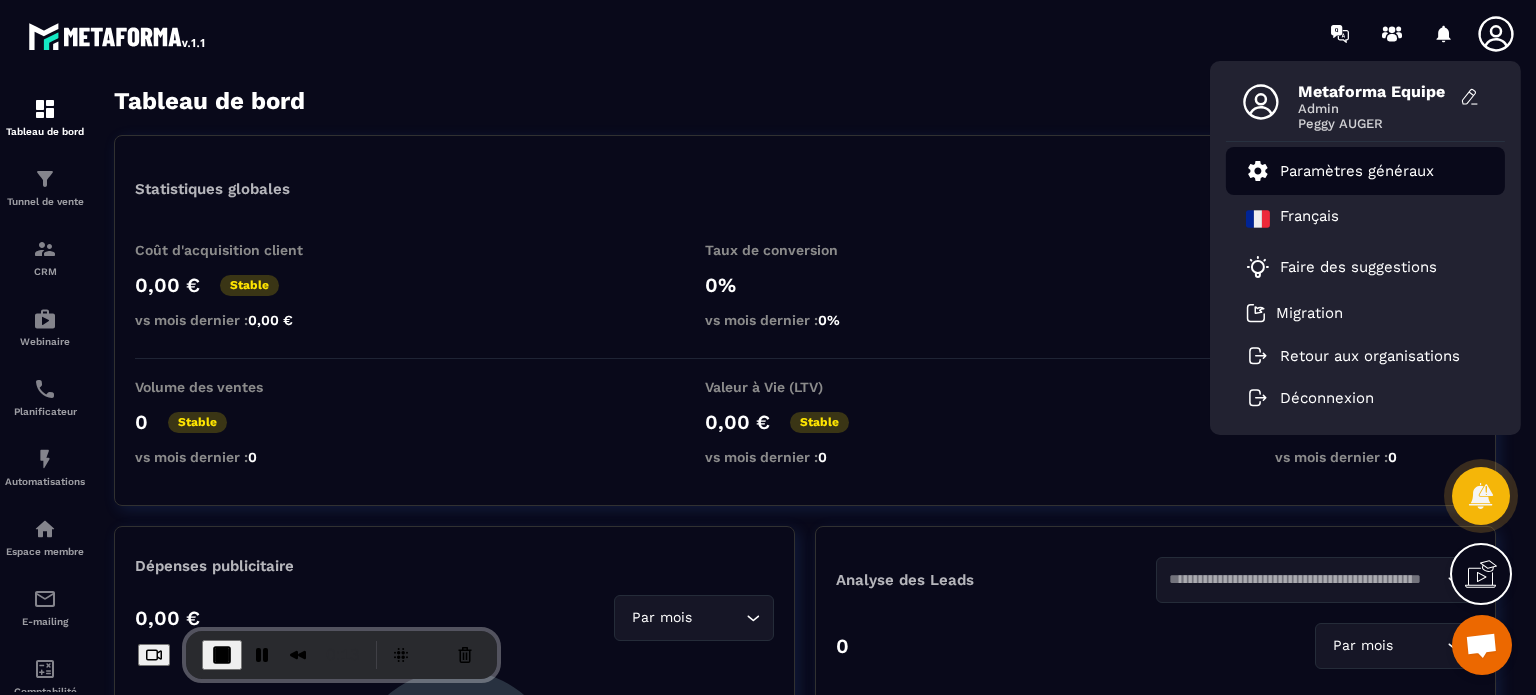 click on "Paramètres généraux" at bounding box center [1357, 171] 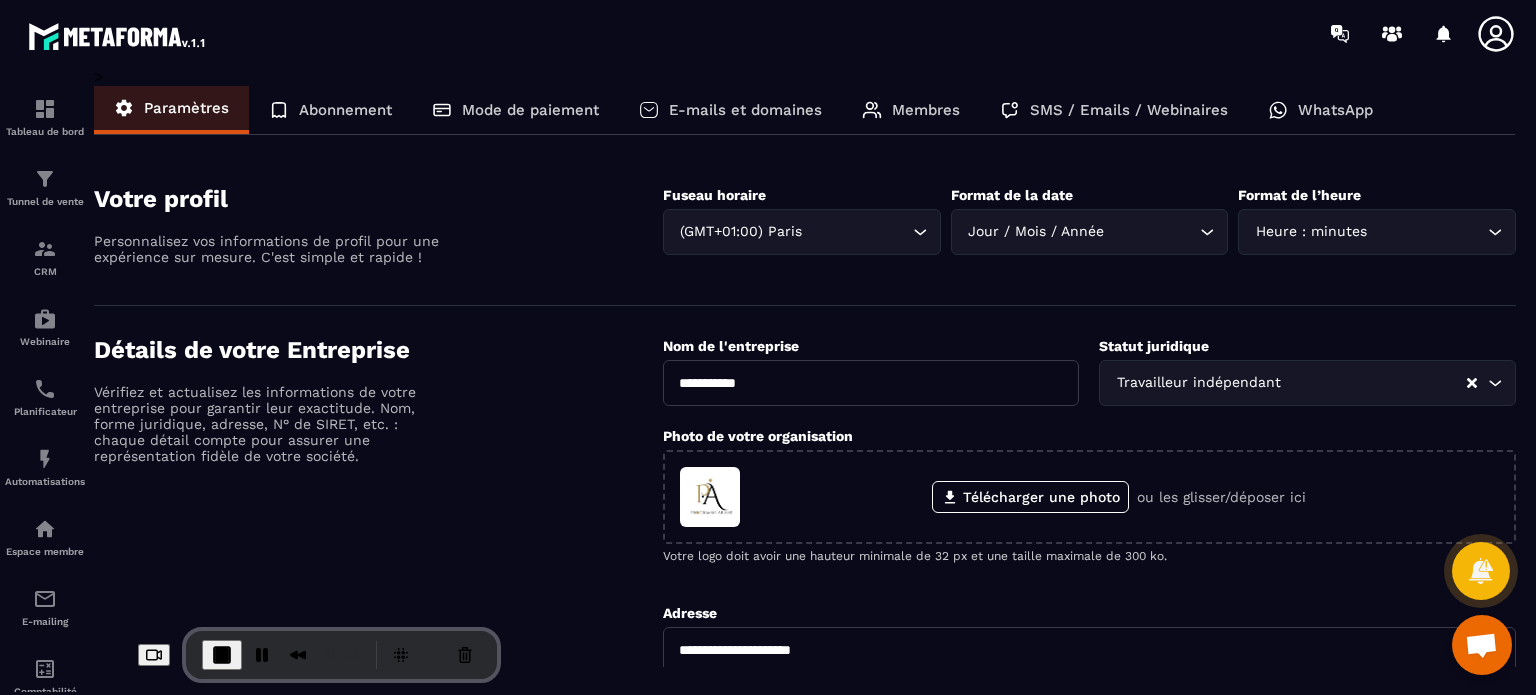 click on "E-mails et domaines" 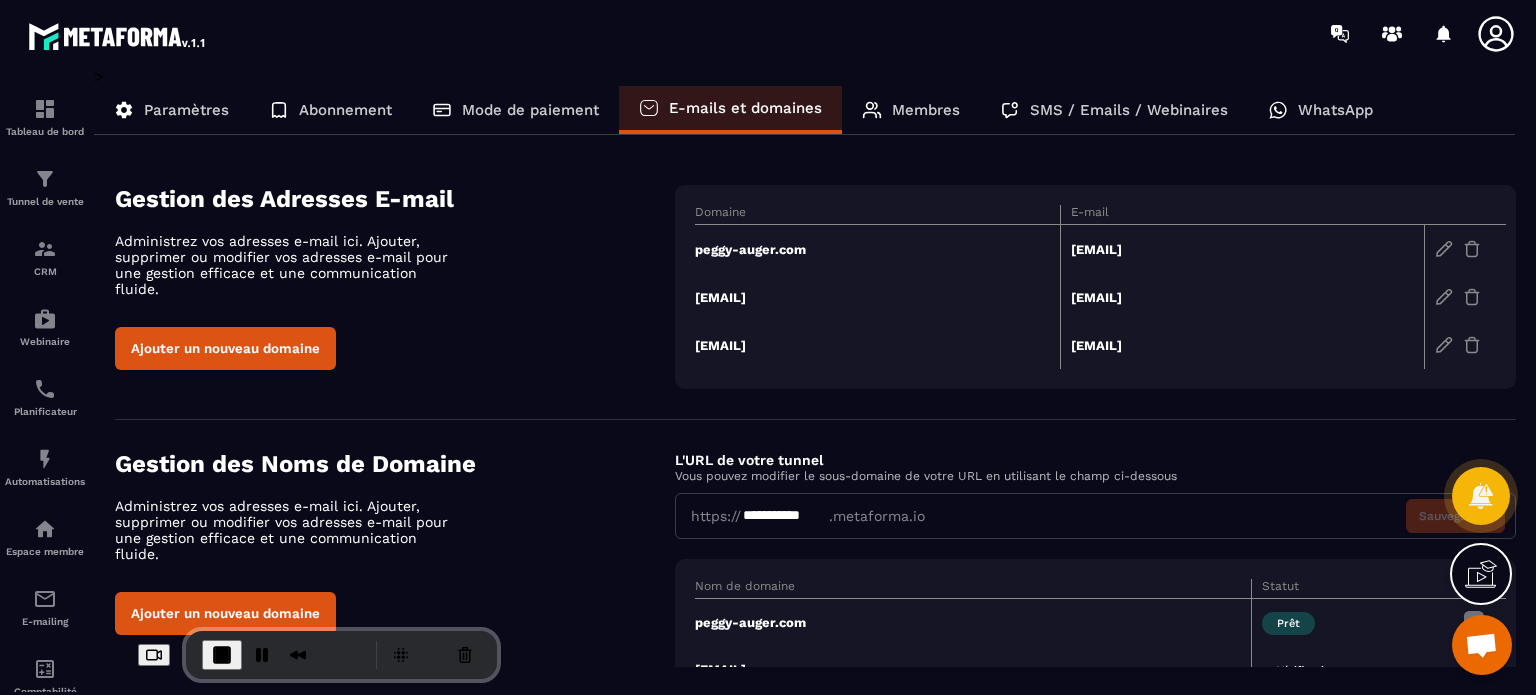 click 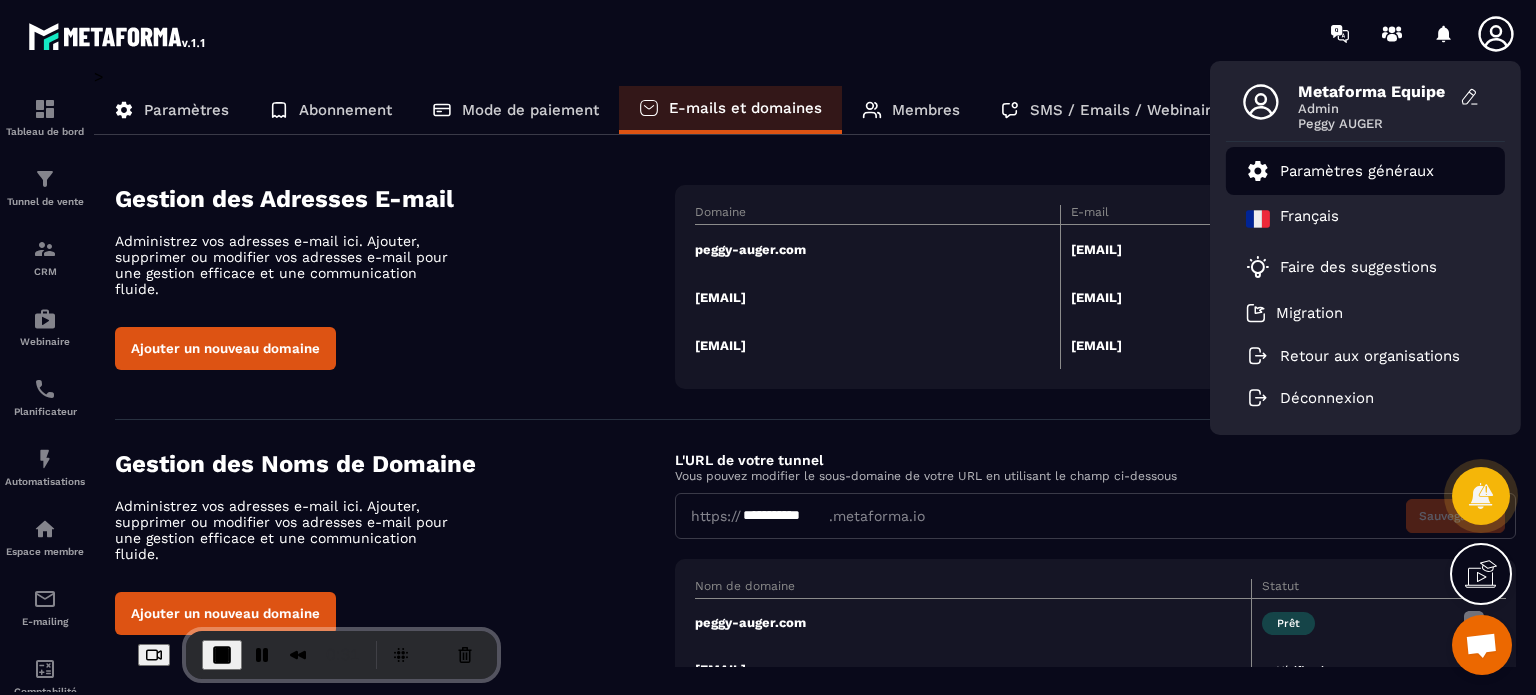 click on "Paramètres généraux" at bounding box center (1357, 171) 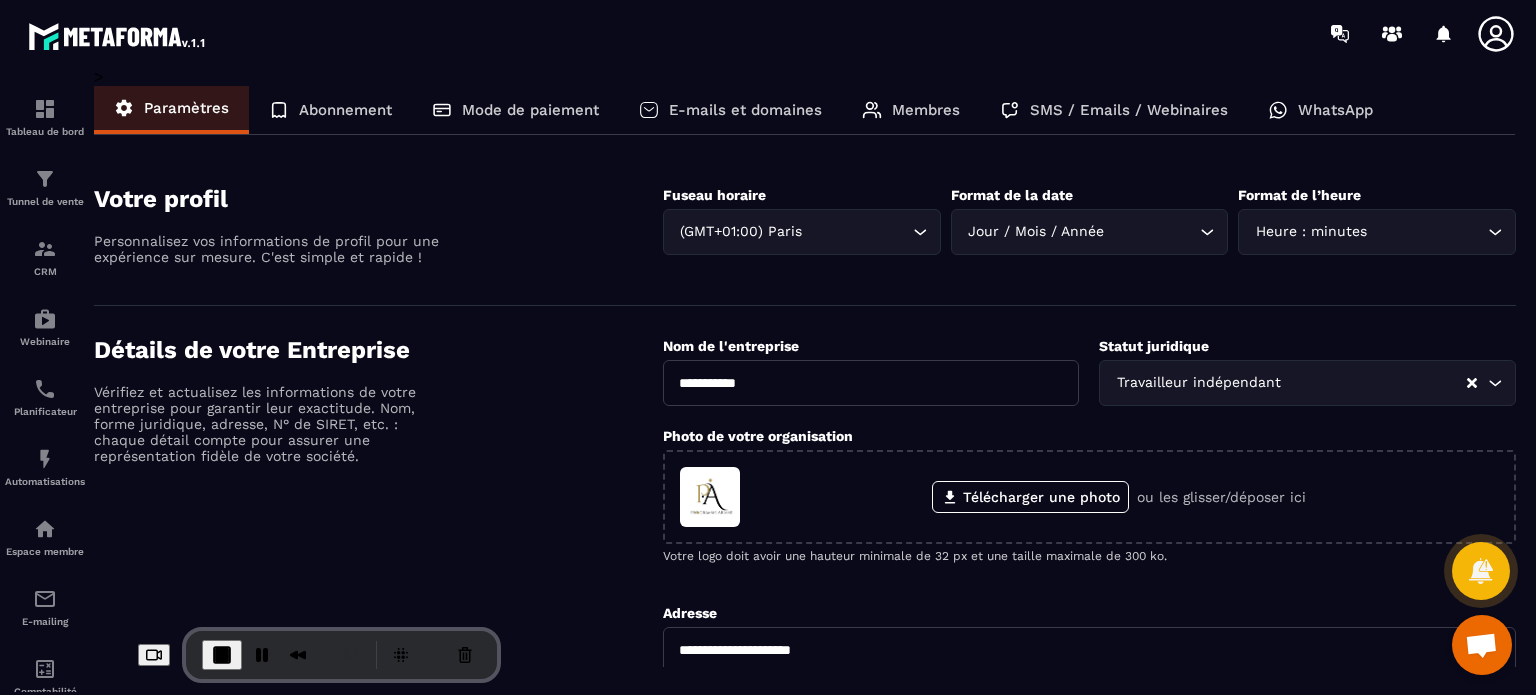 click on "Membres" 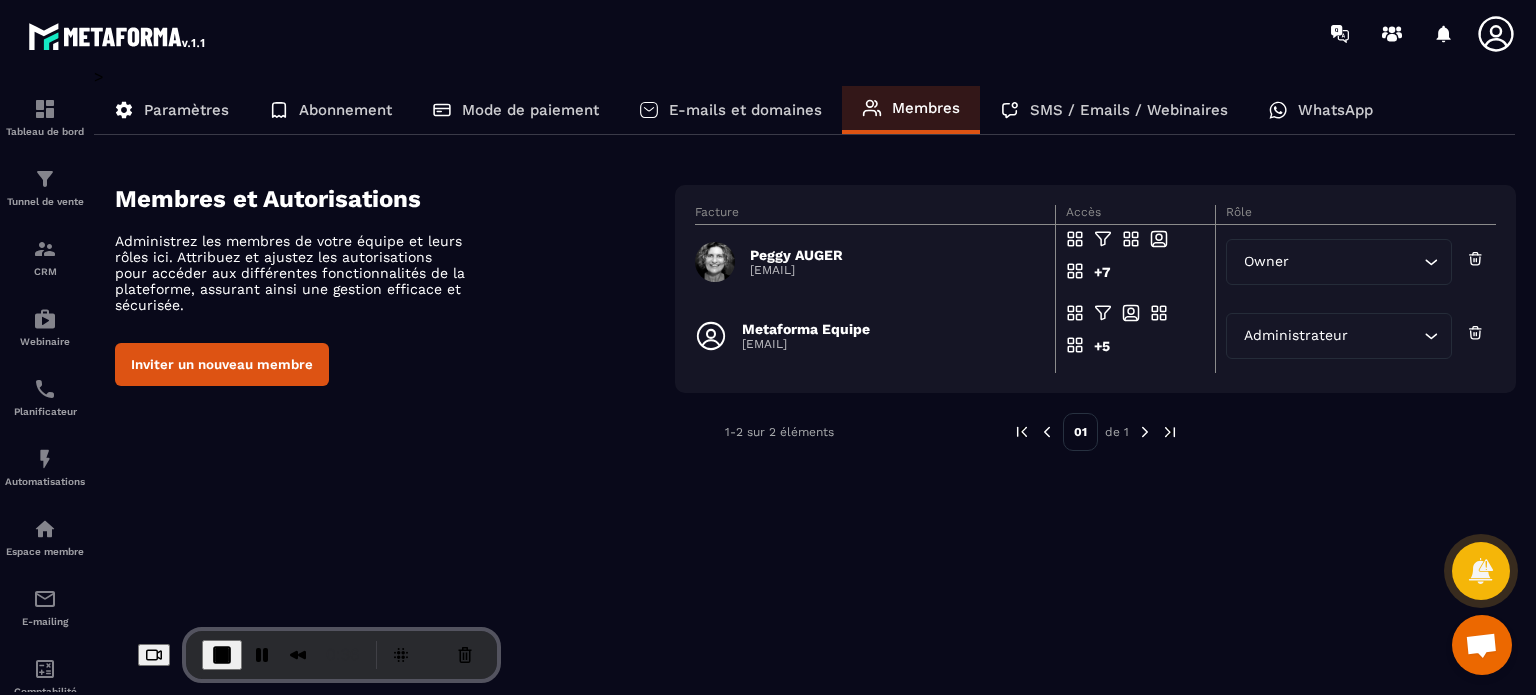 click on "Inviter un nouveau membre" at bounding box center (222, 364) 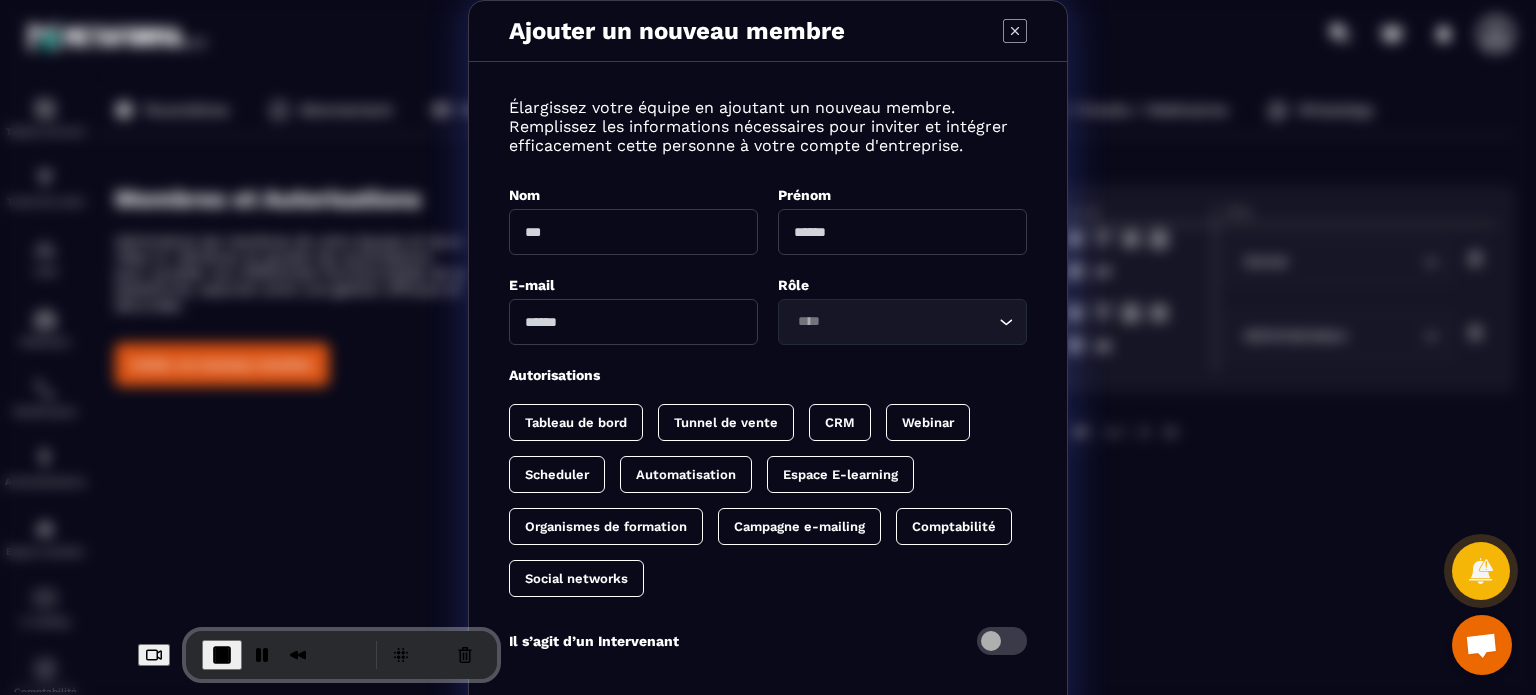 click on "Loading..." 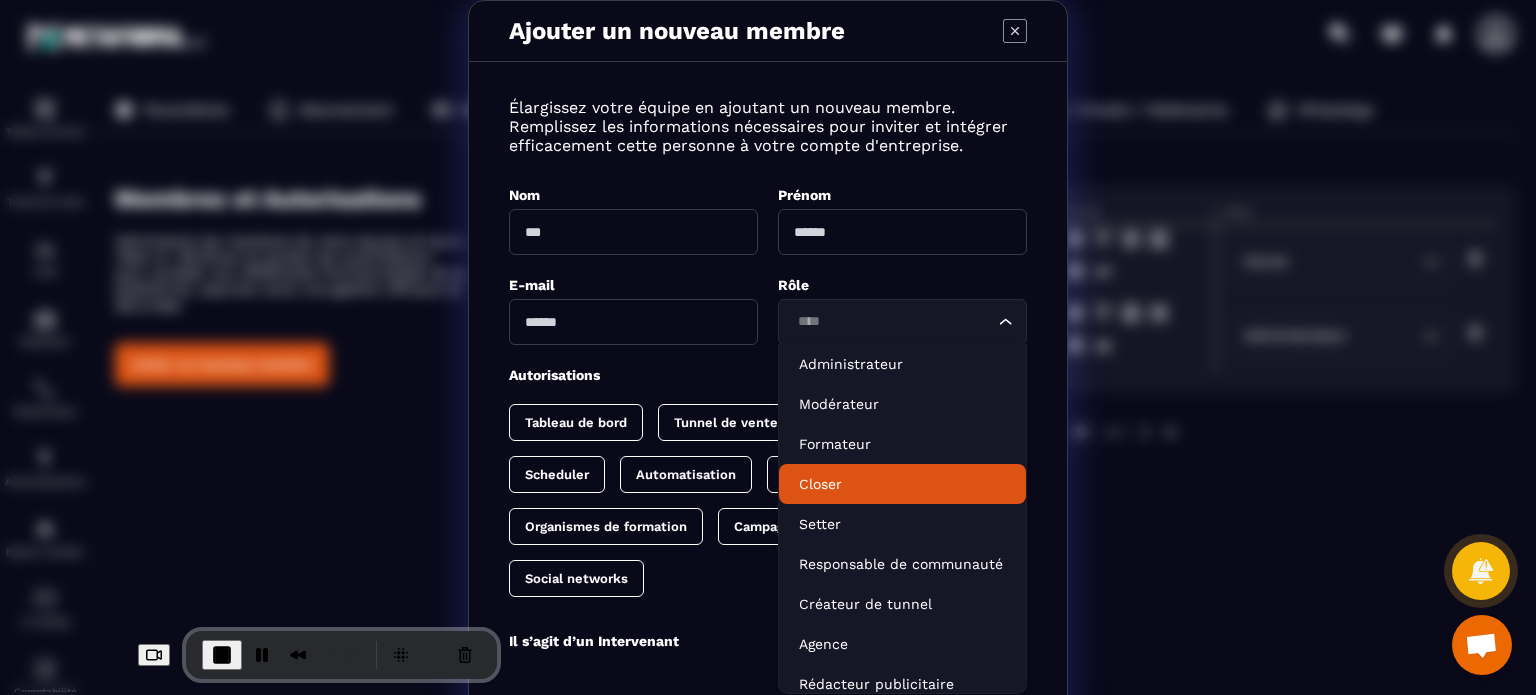 click on "Closer" 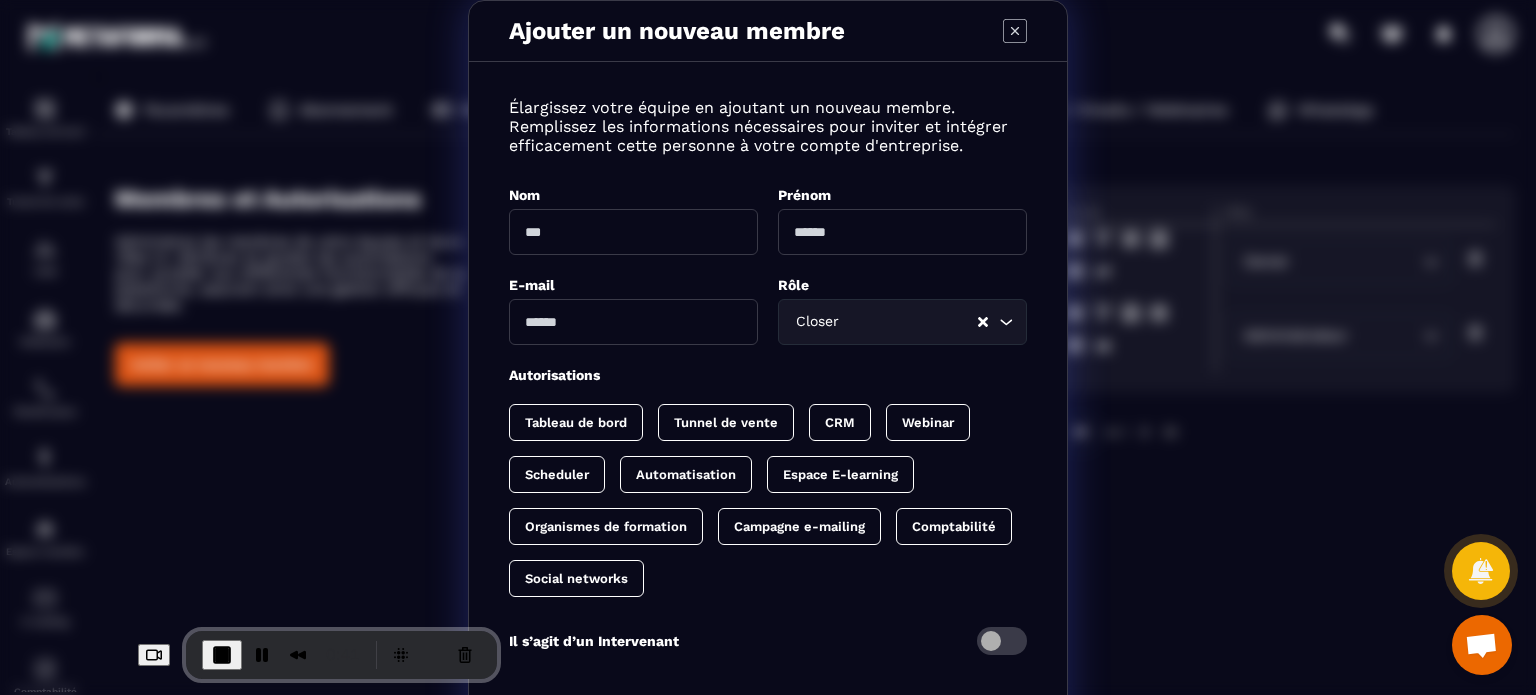 click at bounding box center [633, 322] 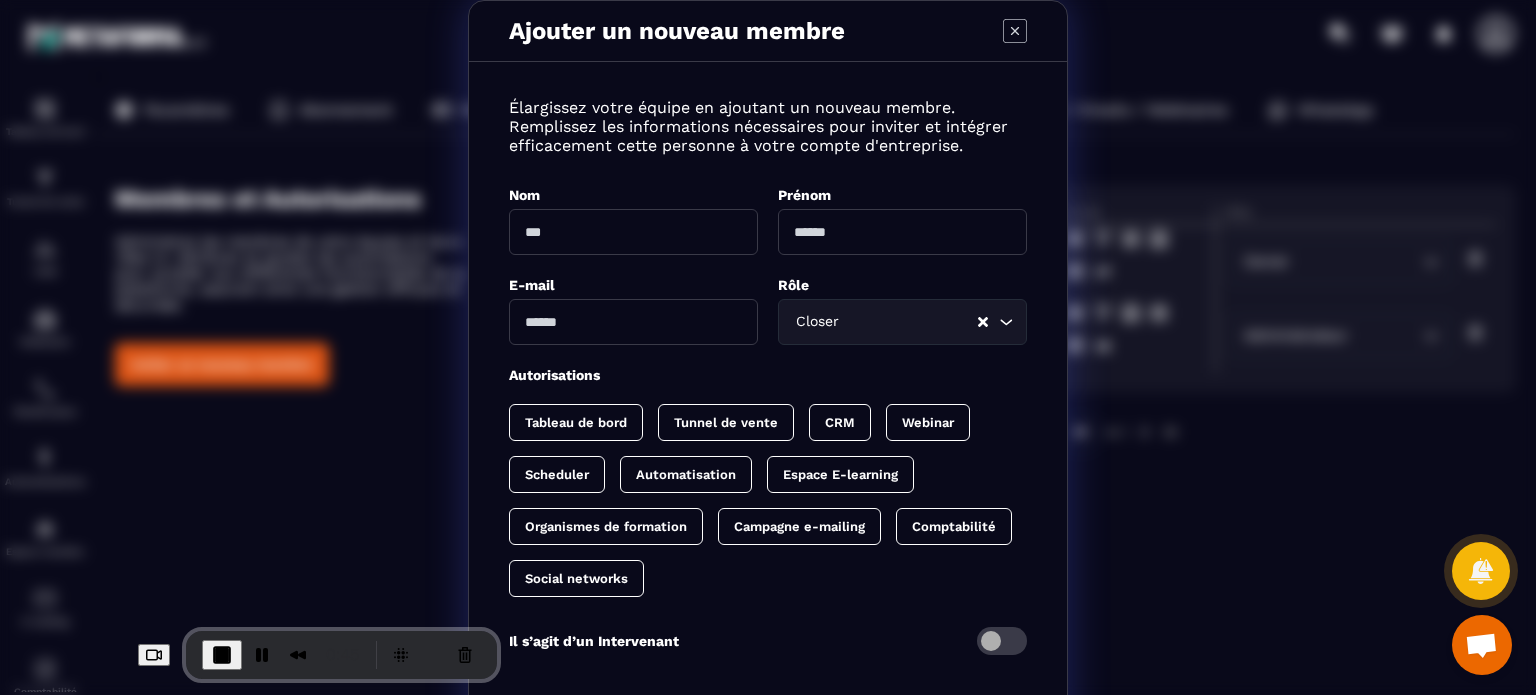 click at bounding box center [633, 232] 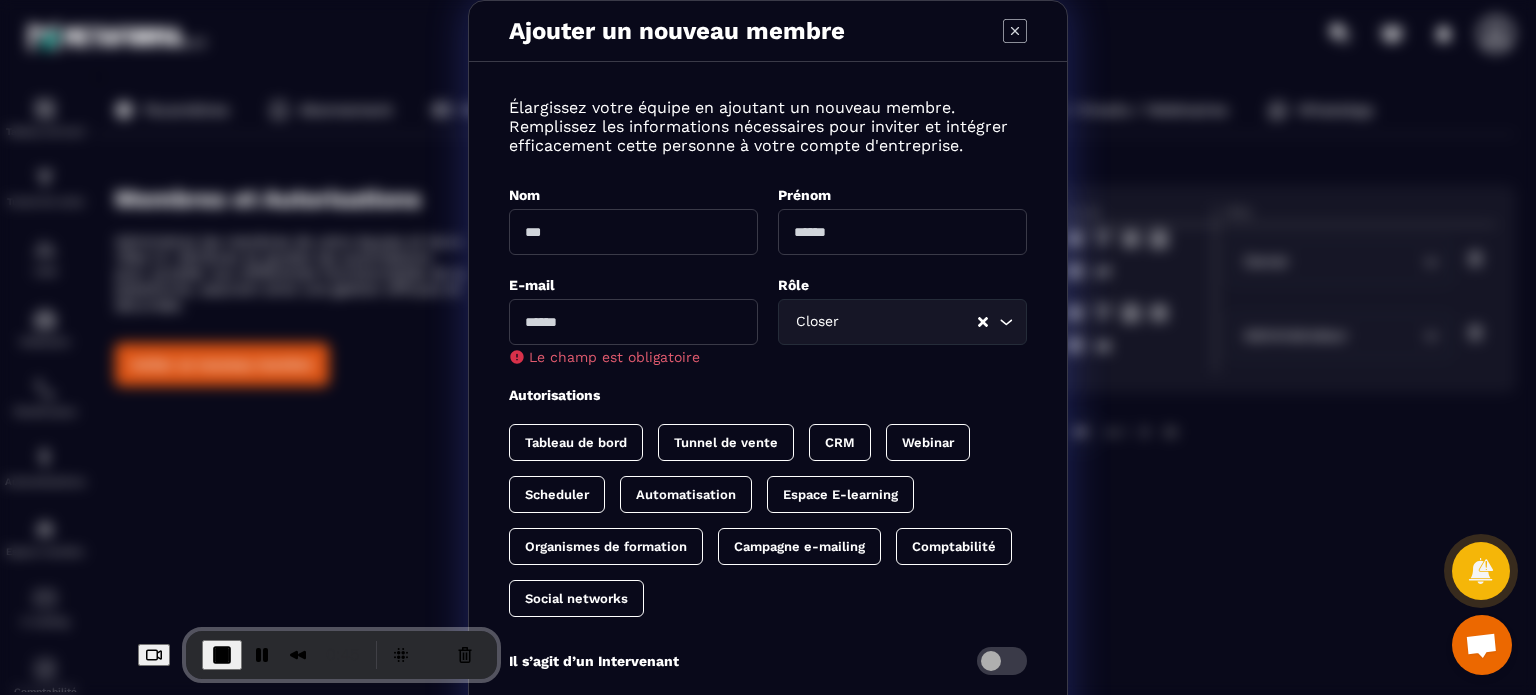 click at bounding box center [633, 232] 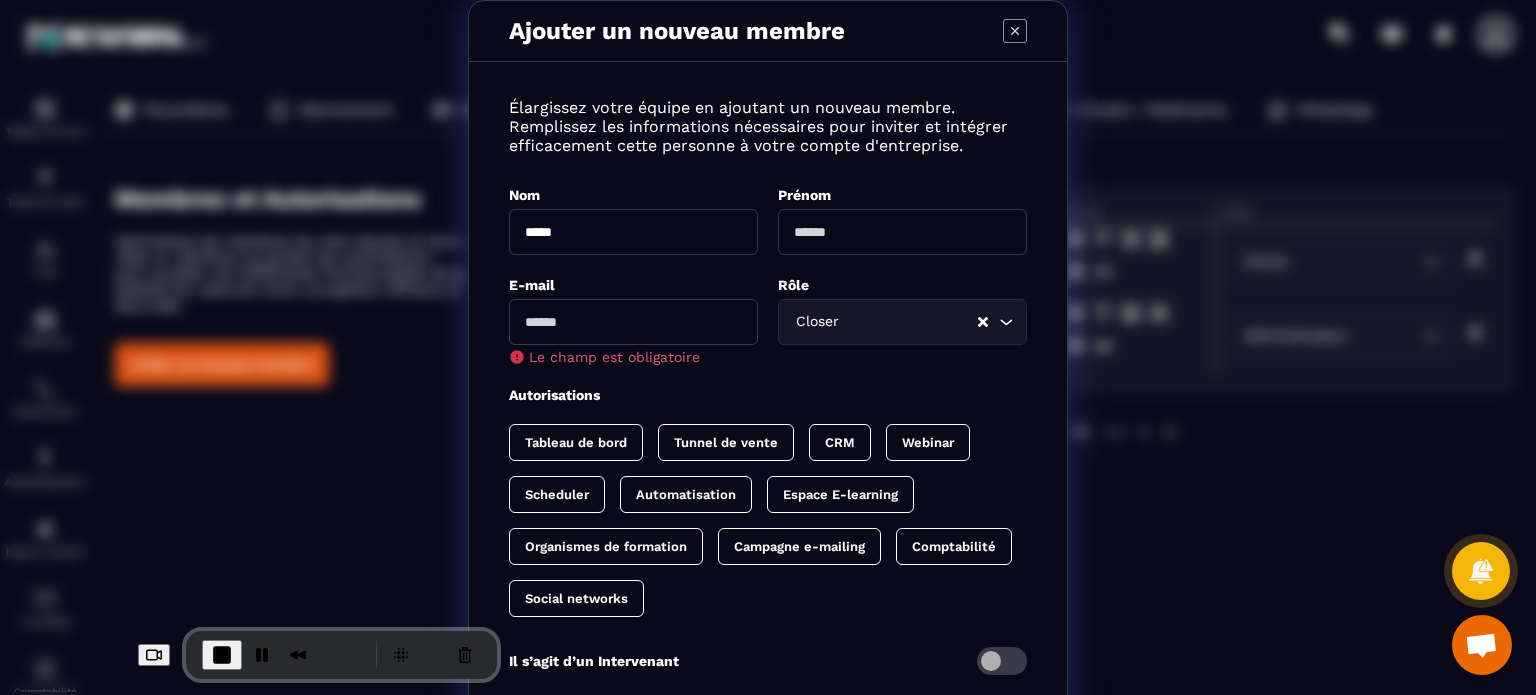 type on "*****" 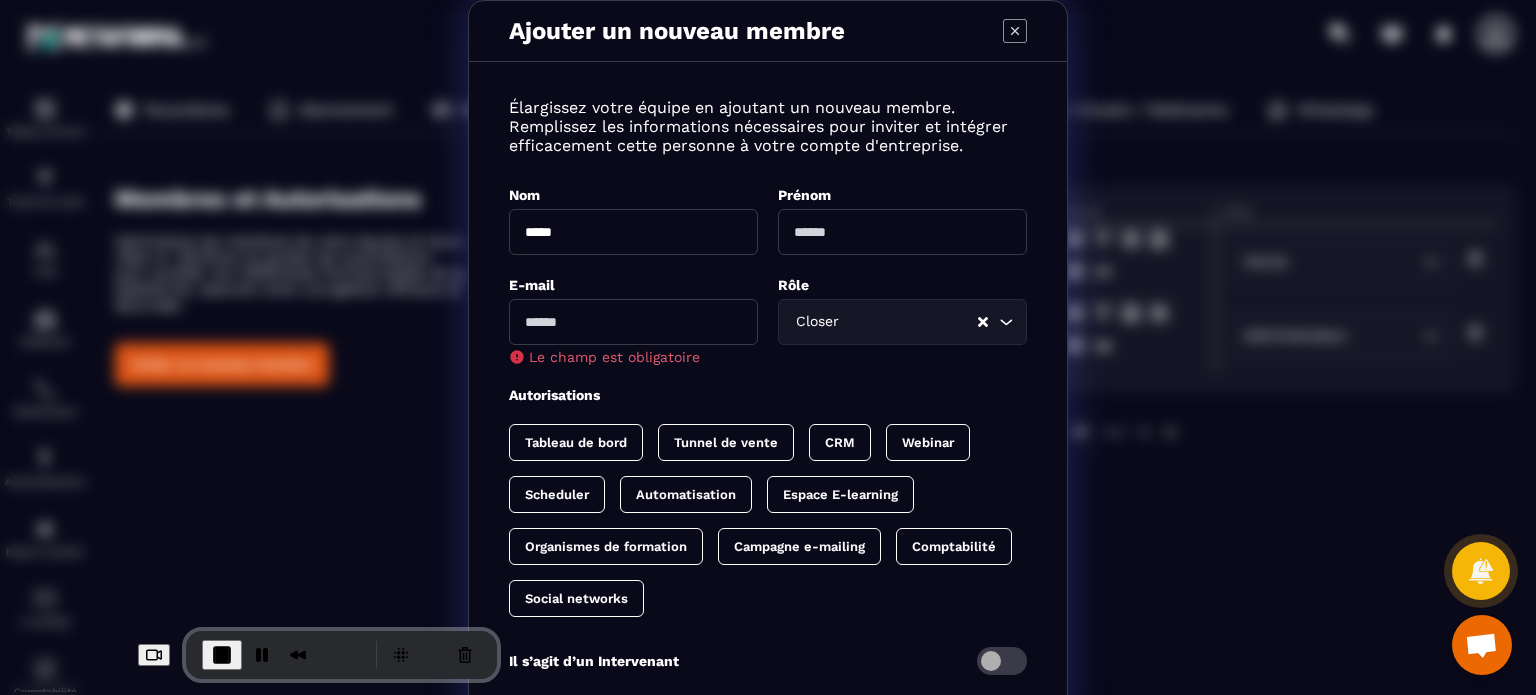 click on "Autorisations" at bounding box center [554, 395] 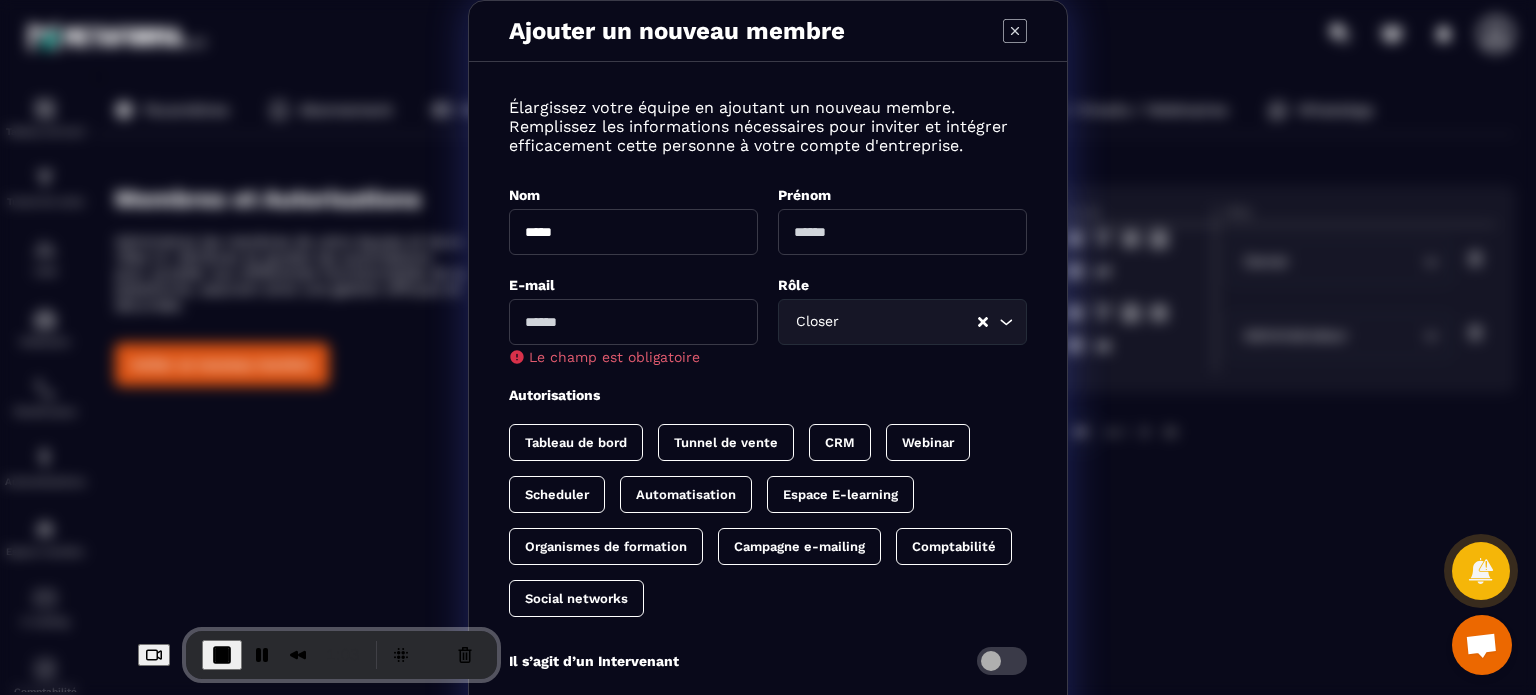 click on "CRM" at bounding box center [840, 442] 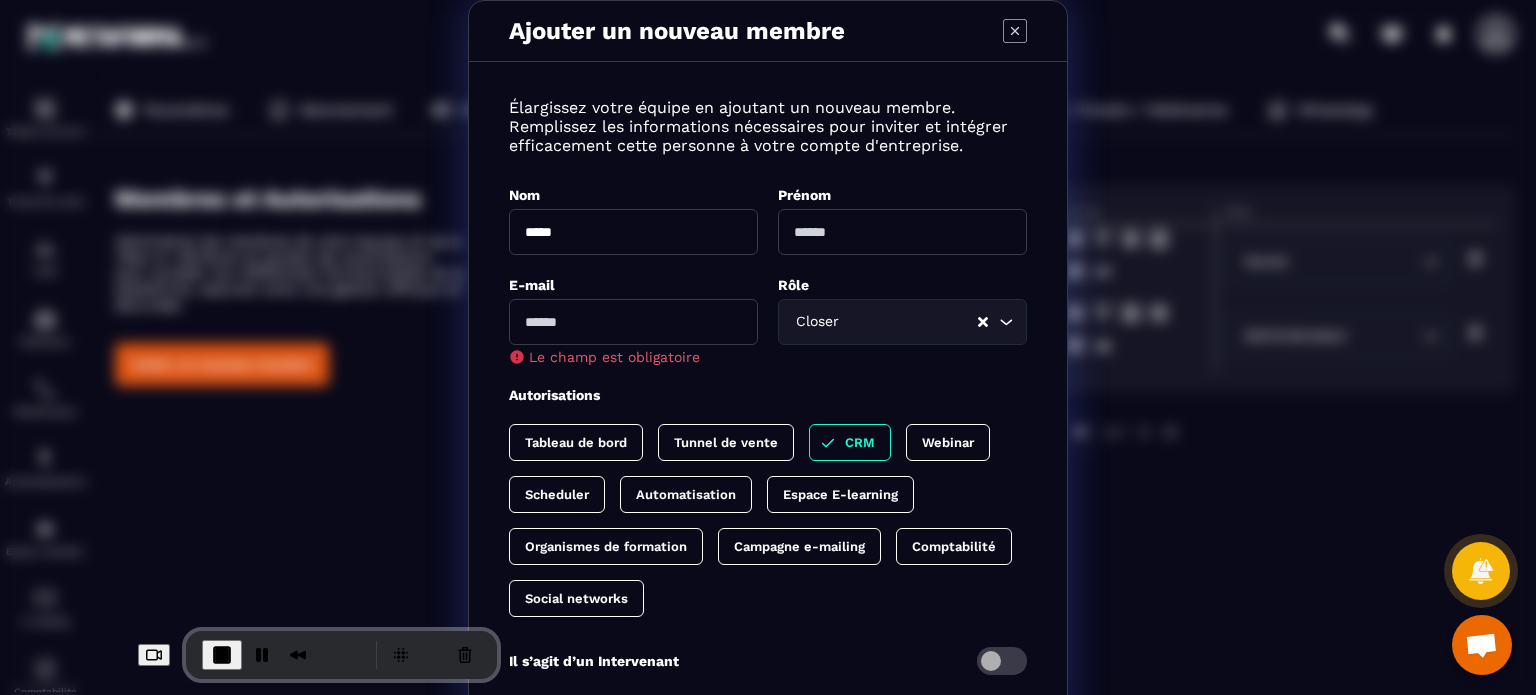 click on "Scheduler" at bounding box center (557, 494) 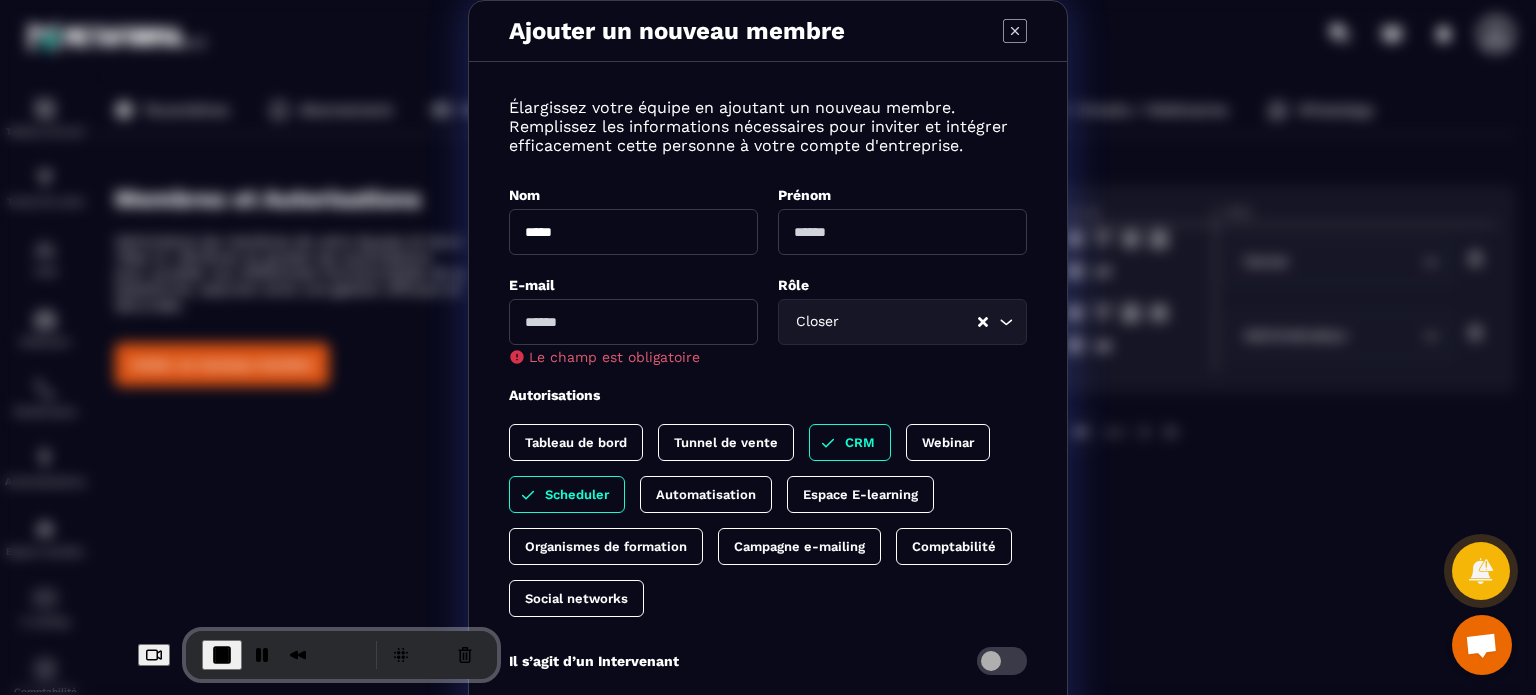 click on "Tableau de bord" at bounding box center (576, 442) 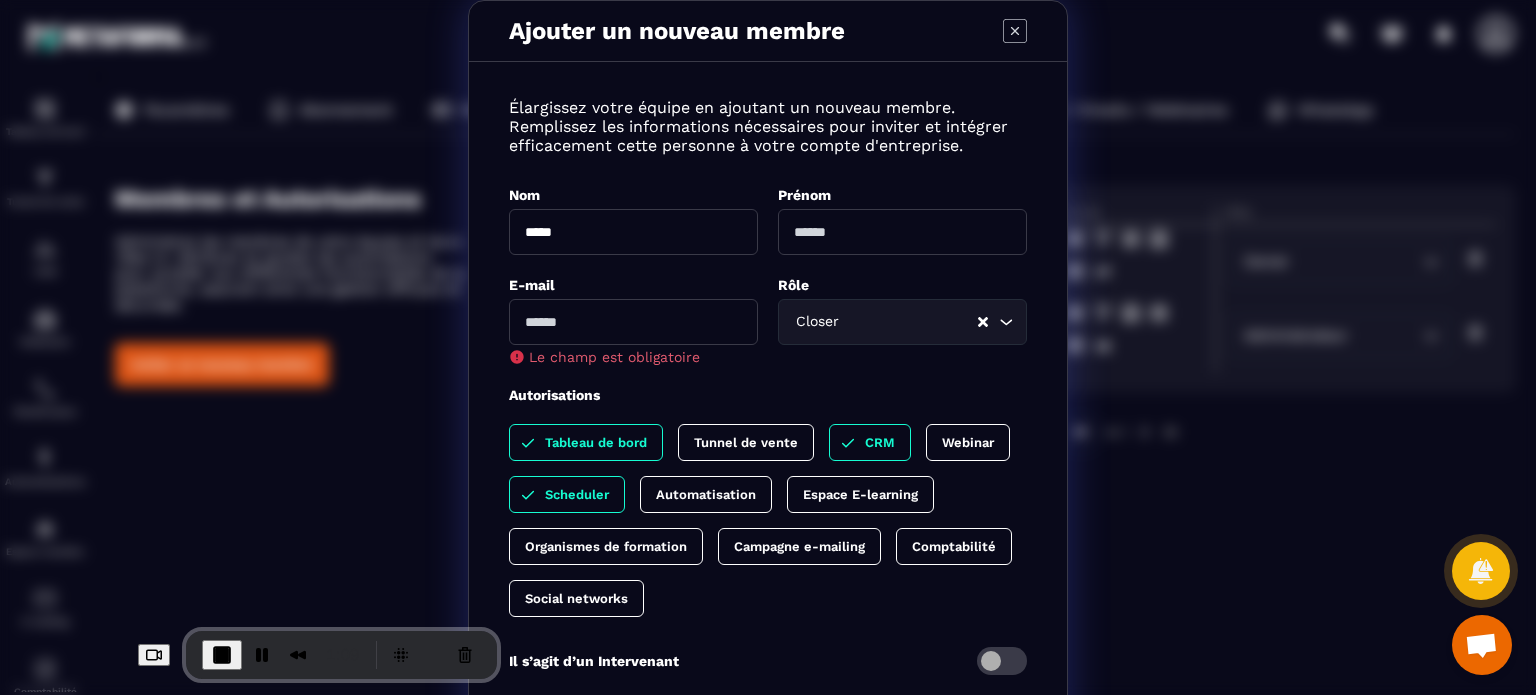 click on "Tableau de bord Tunnel de vente CRM Webinar Scheduler Automatisation Espace E-learning Organismes de formation Campagne e-mailing Comptabilité Social networks" 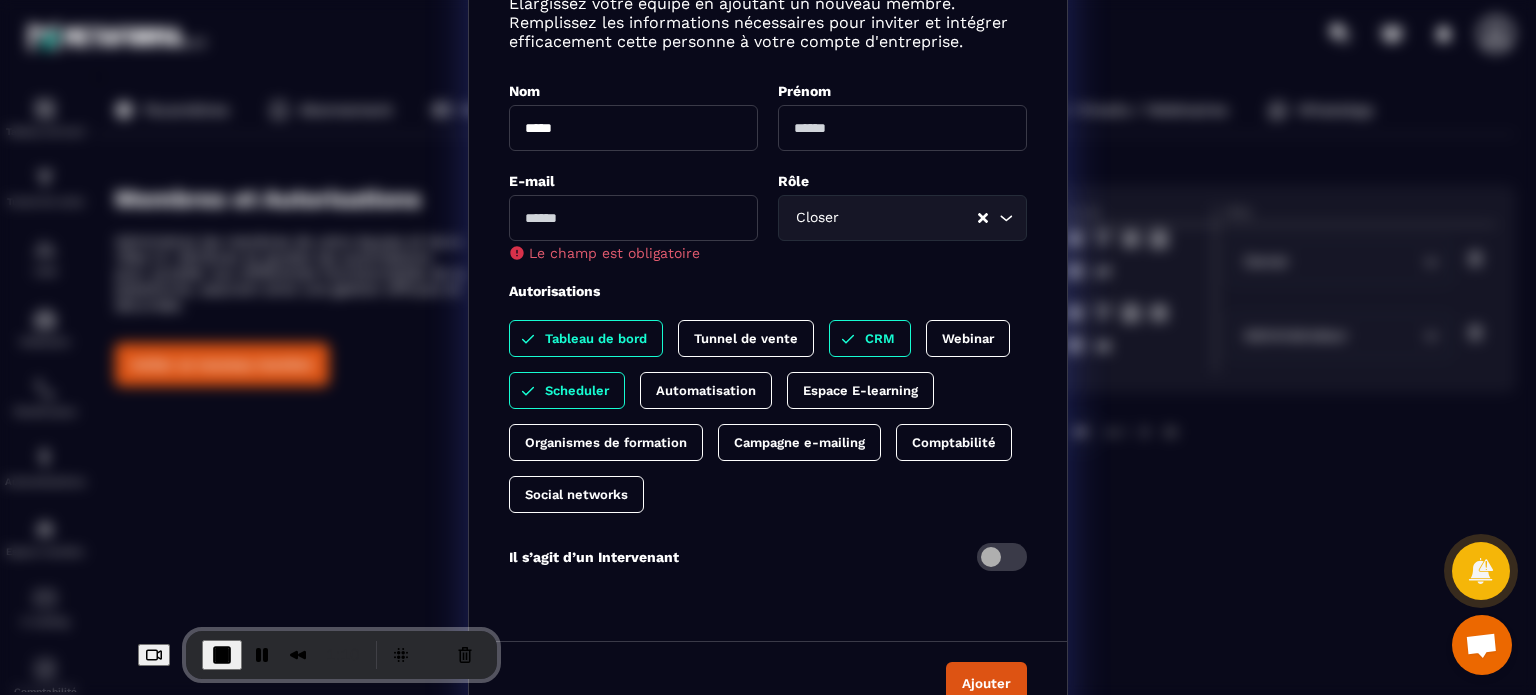 scroll, scrollTop: 133, scrollLeft: 0, axis: vertical 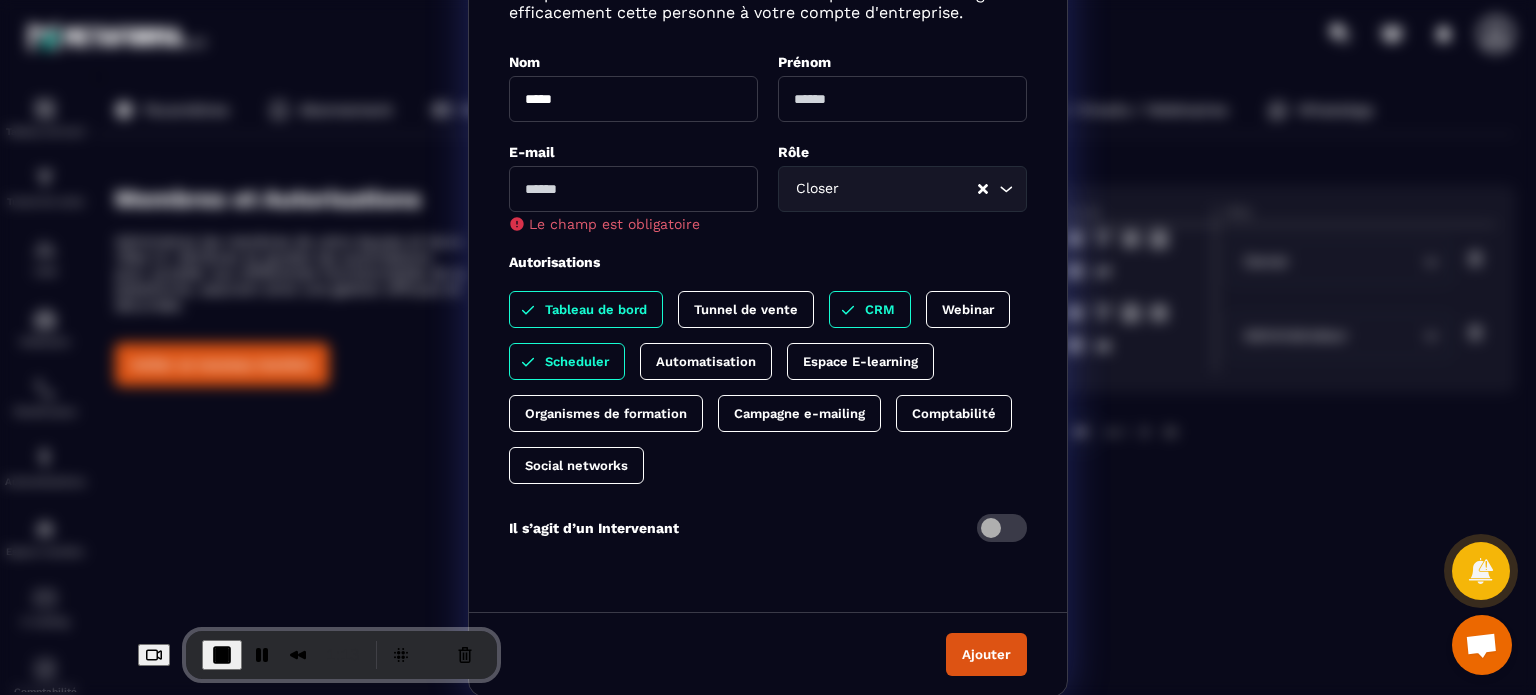 click on "Ajouter un nouveau membre  Élargissez votre équipe en ajoutant un nouveau membre. Remplissez les informations nécessaires pour inviter et intégrer efficacement cette personne à votre compte d'entreprise.  Nom ***** Prénom E-mail Le champ est obligatoire Rôle Closer Loading... Téléphone +33 Loading...  N° de sécurité sociale  Adresse  Type de formateur  Formateur interne Loading...  Autorisations  Tableau de bord Tunnel de vente CRM Webinar Scheduler Automatisation Espace E-learning Organismes de formation Campagne e-mailing Comptabilité Social networks  Il s’agit d’un Intervenant  Ajouter" at bounding box center [768, 282] 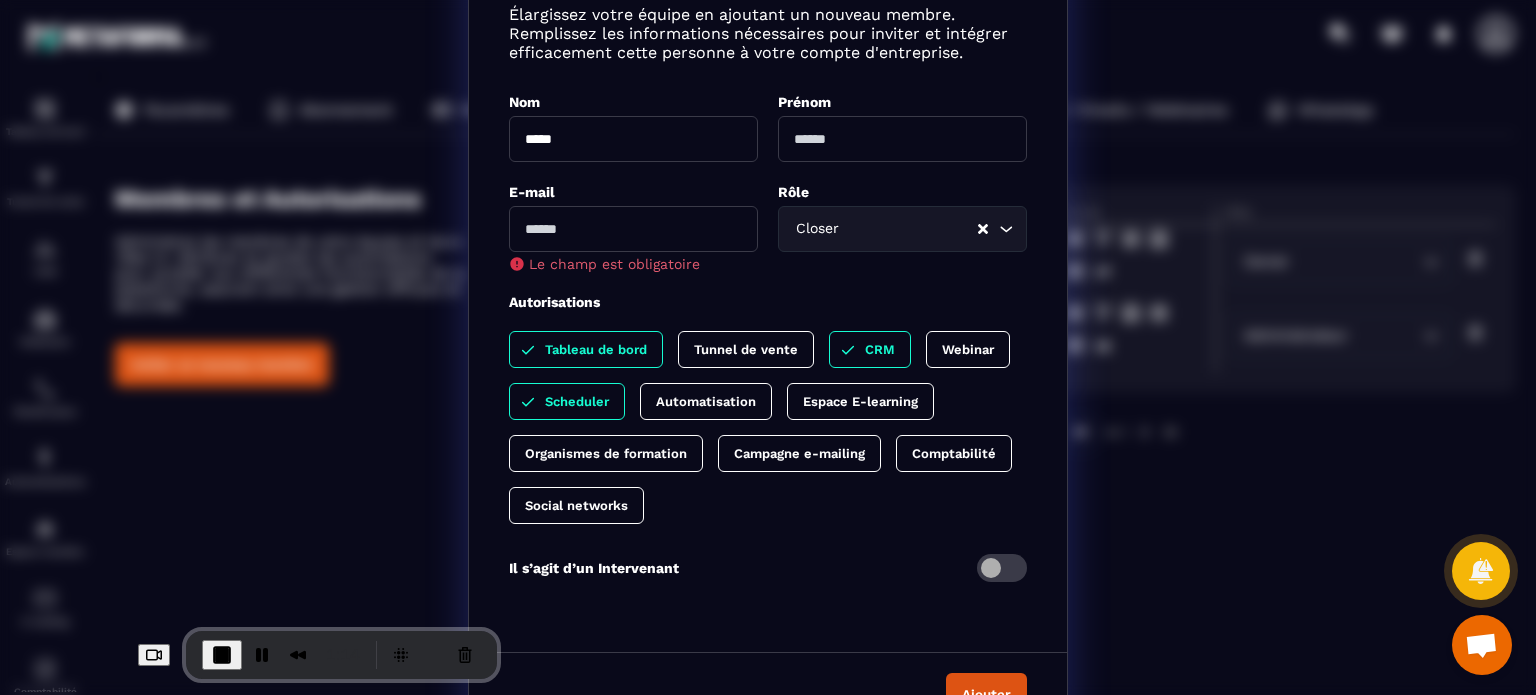 scroll, scrollTop: 0, scrollLeft: 0, axis: both 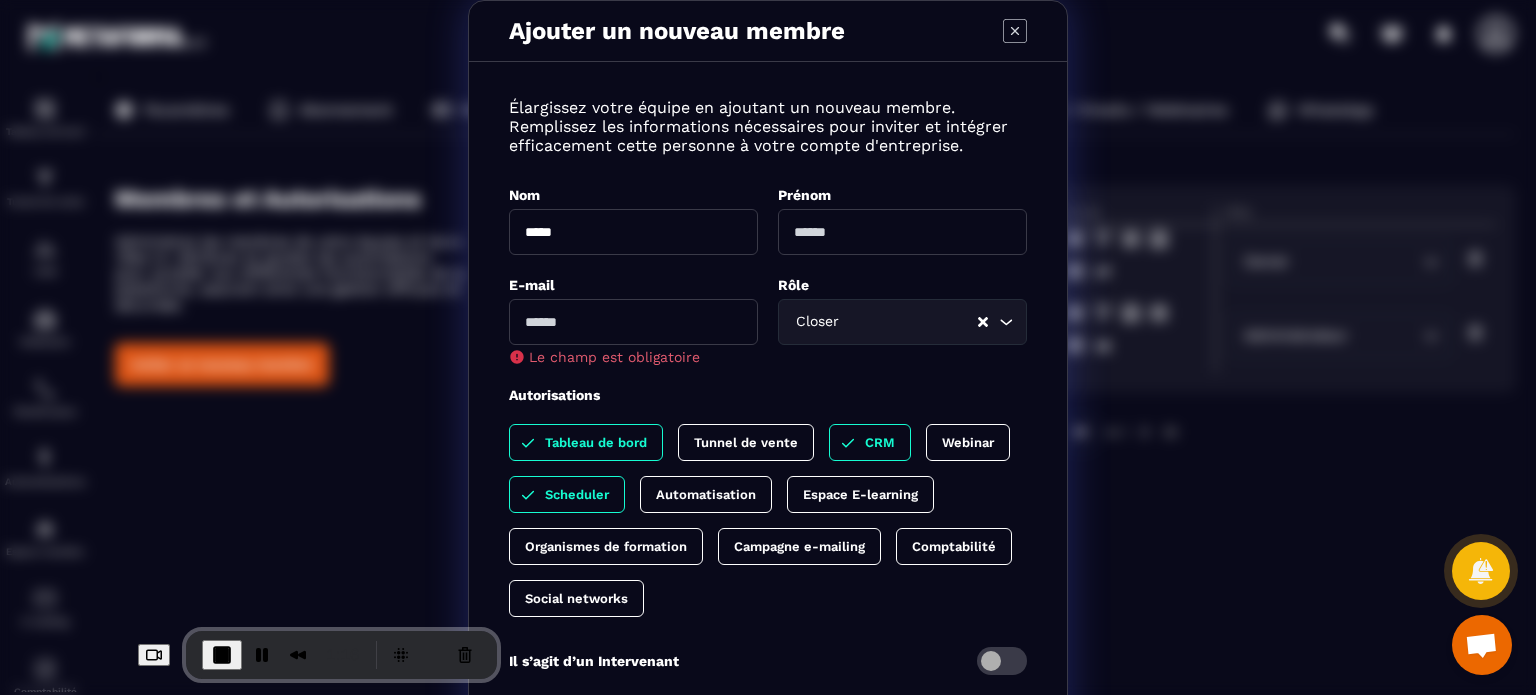 click 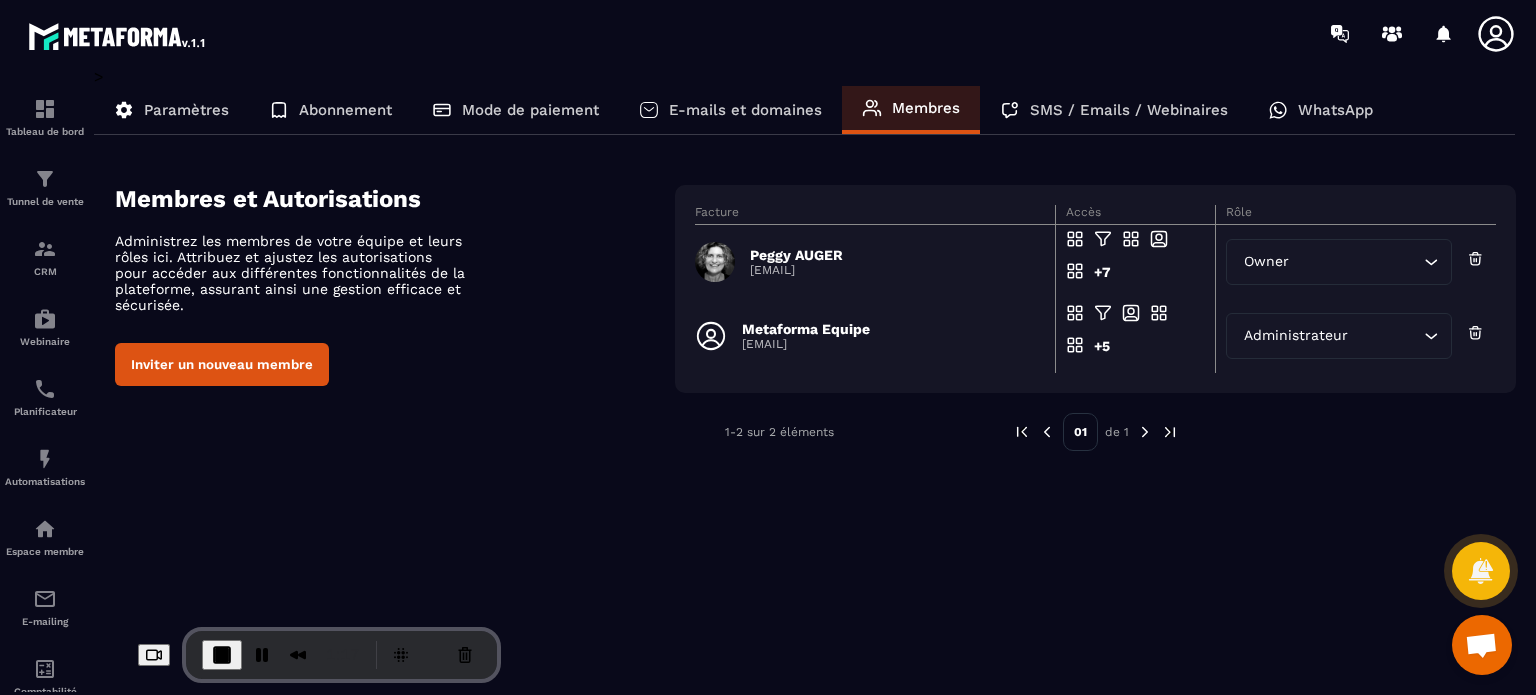 click 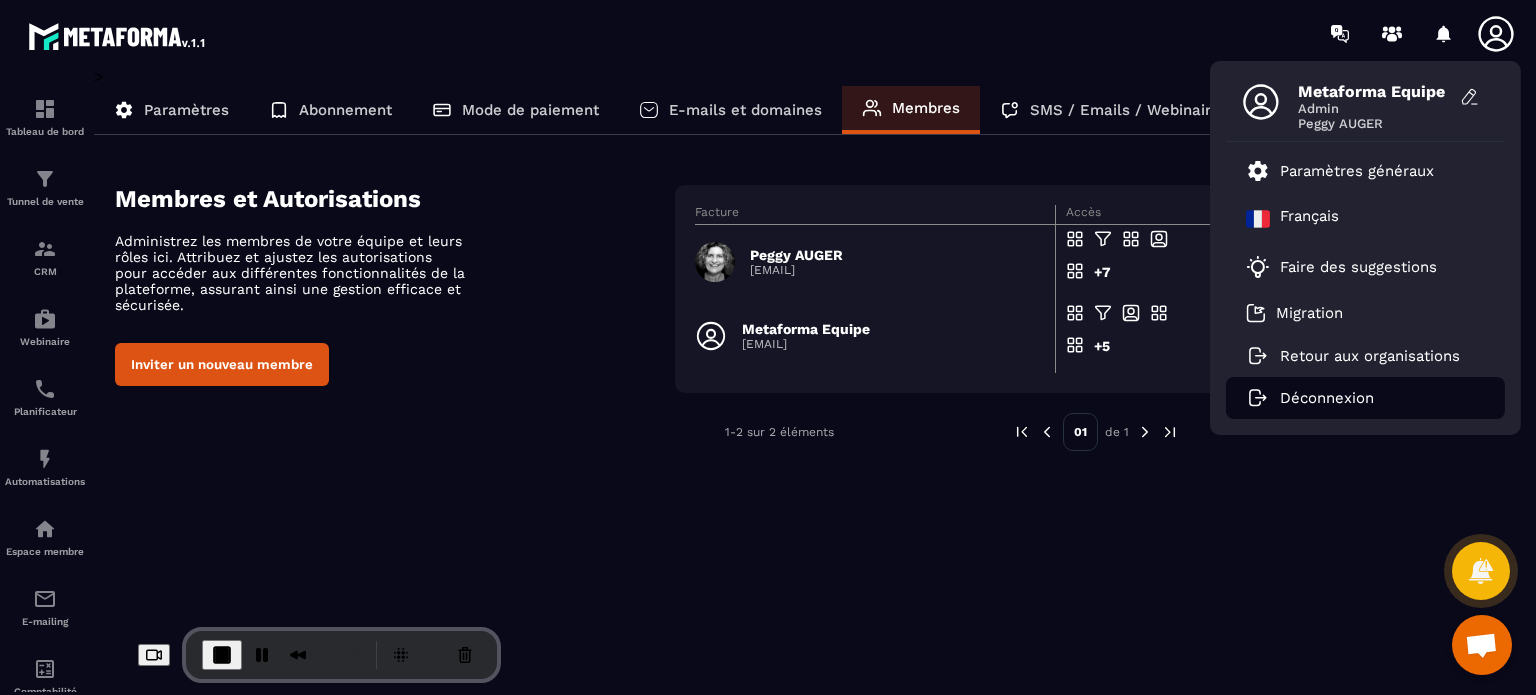 click on "Déconnexion" at bounding box center (1365, 398) 